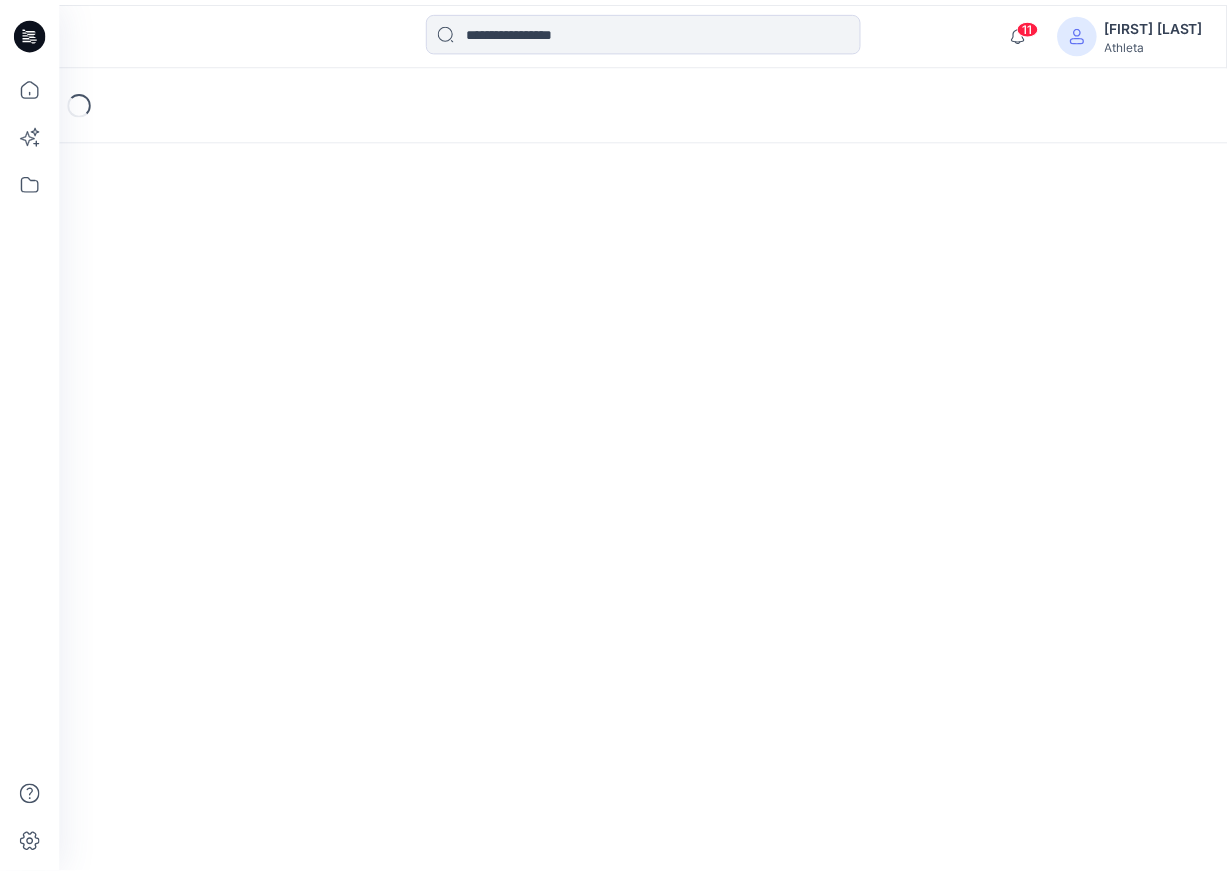 scroll, scrollTop: 0, scrollLeft: 0, axis: both 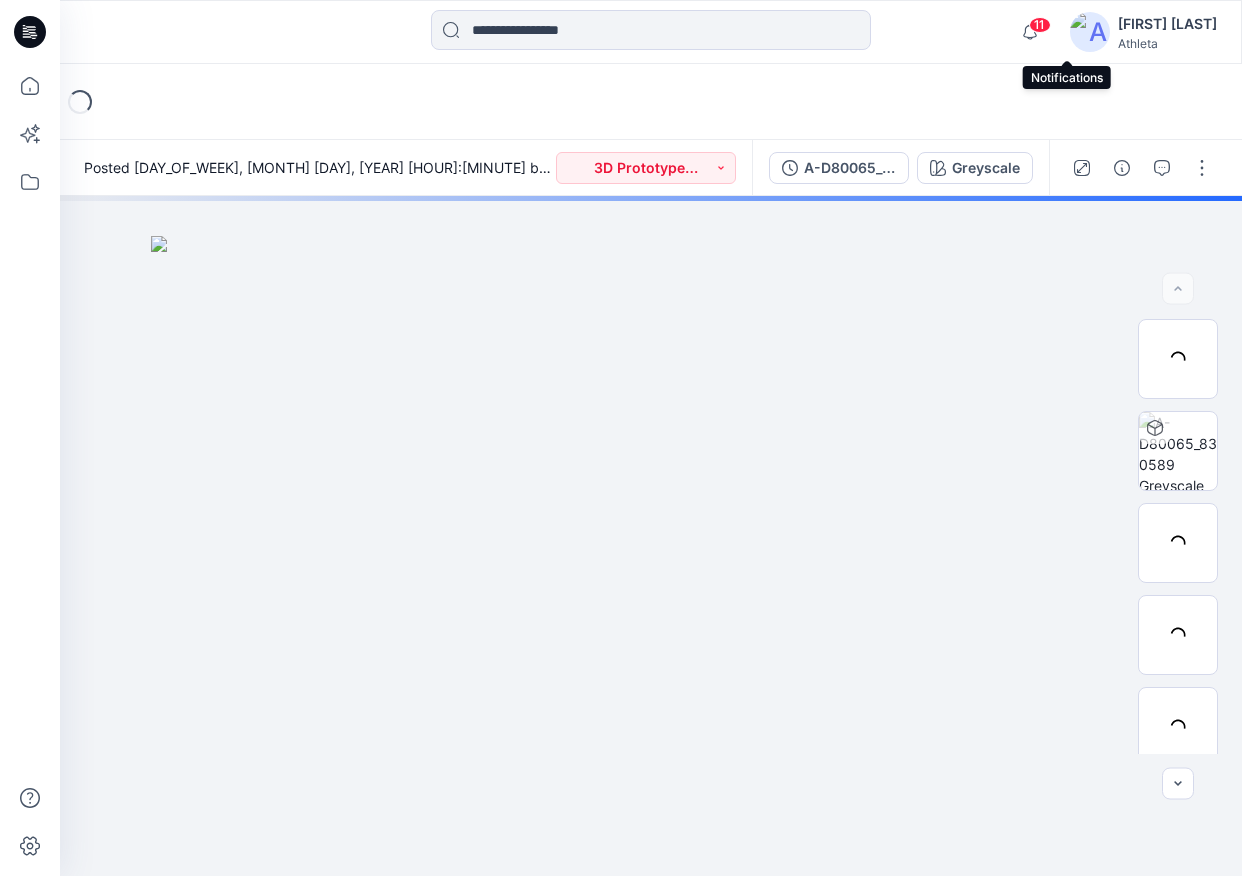 click on "11" at bounding box center (1040, 25) 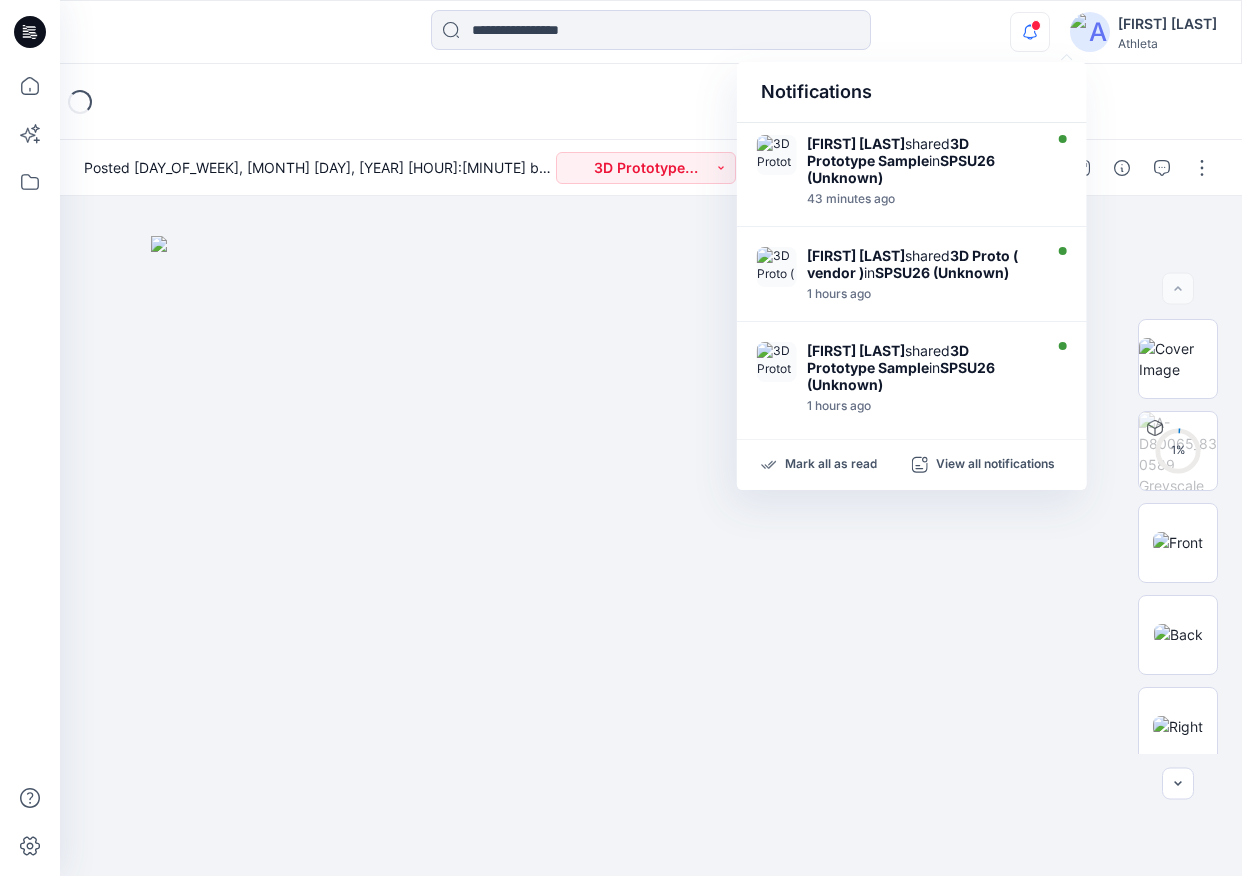 click 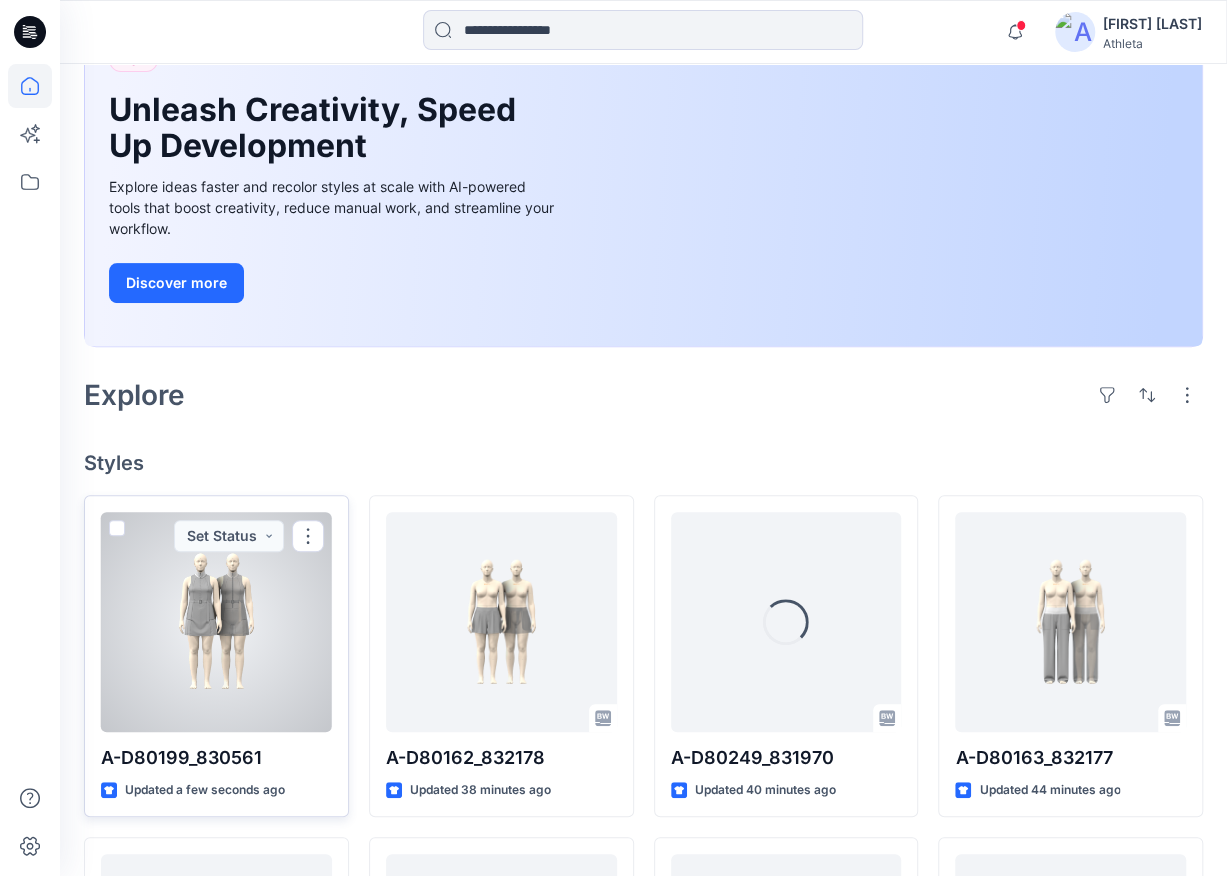 scroll, scrollTop: 200, scrollLeft: 0, axis: vertical 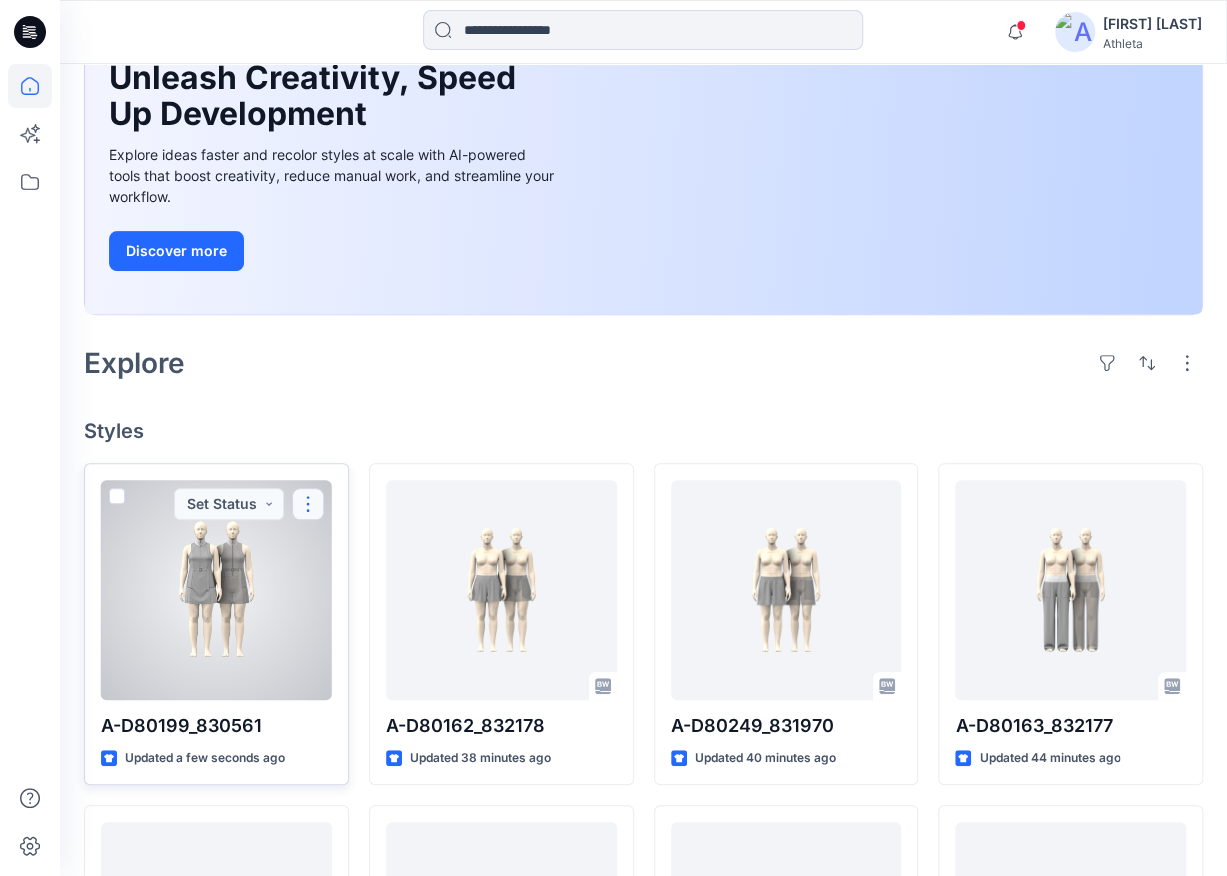 click at bounding box center (308, 504) 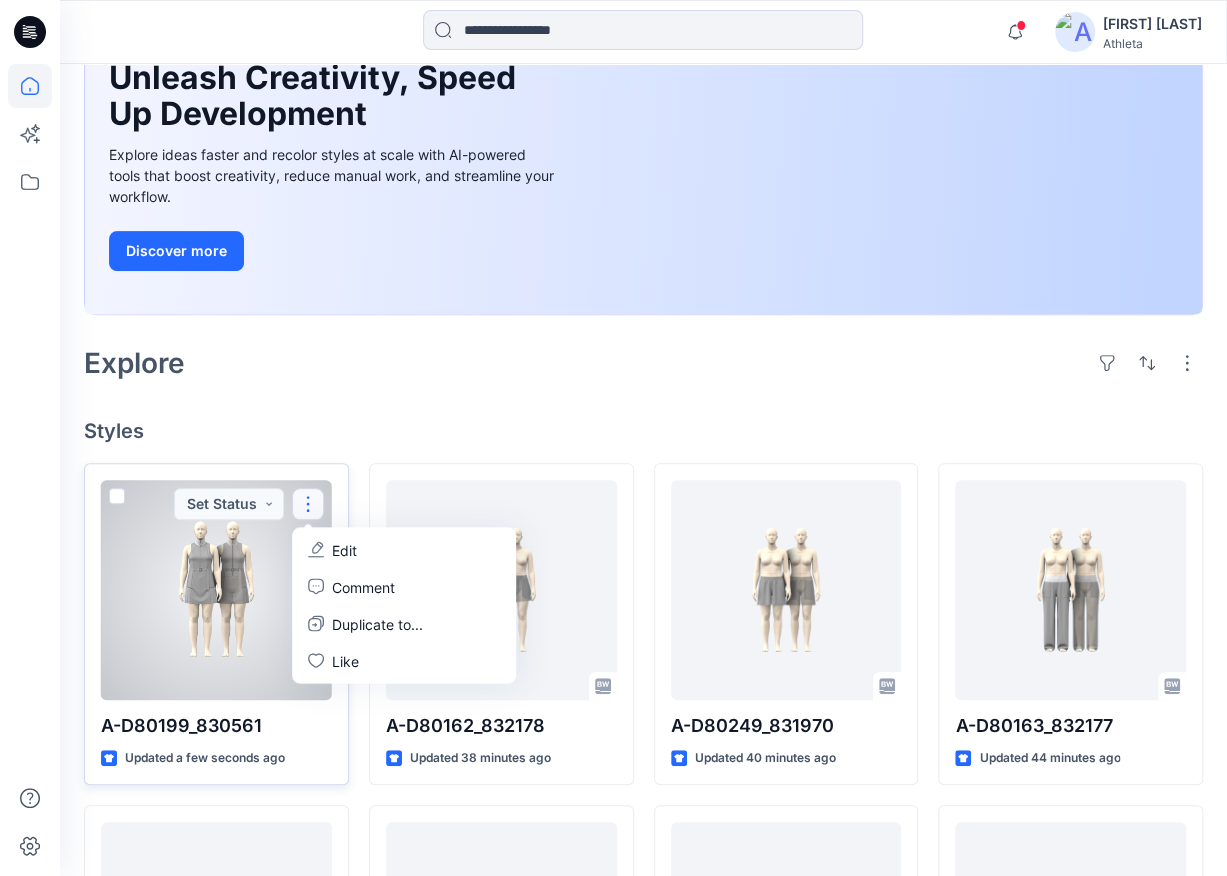 click at bounding box center (216, 590) 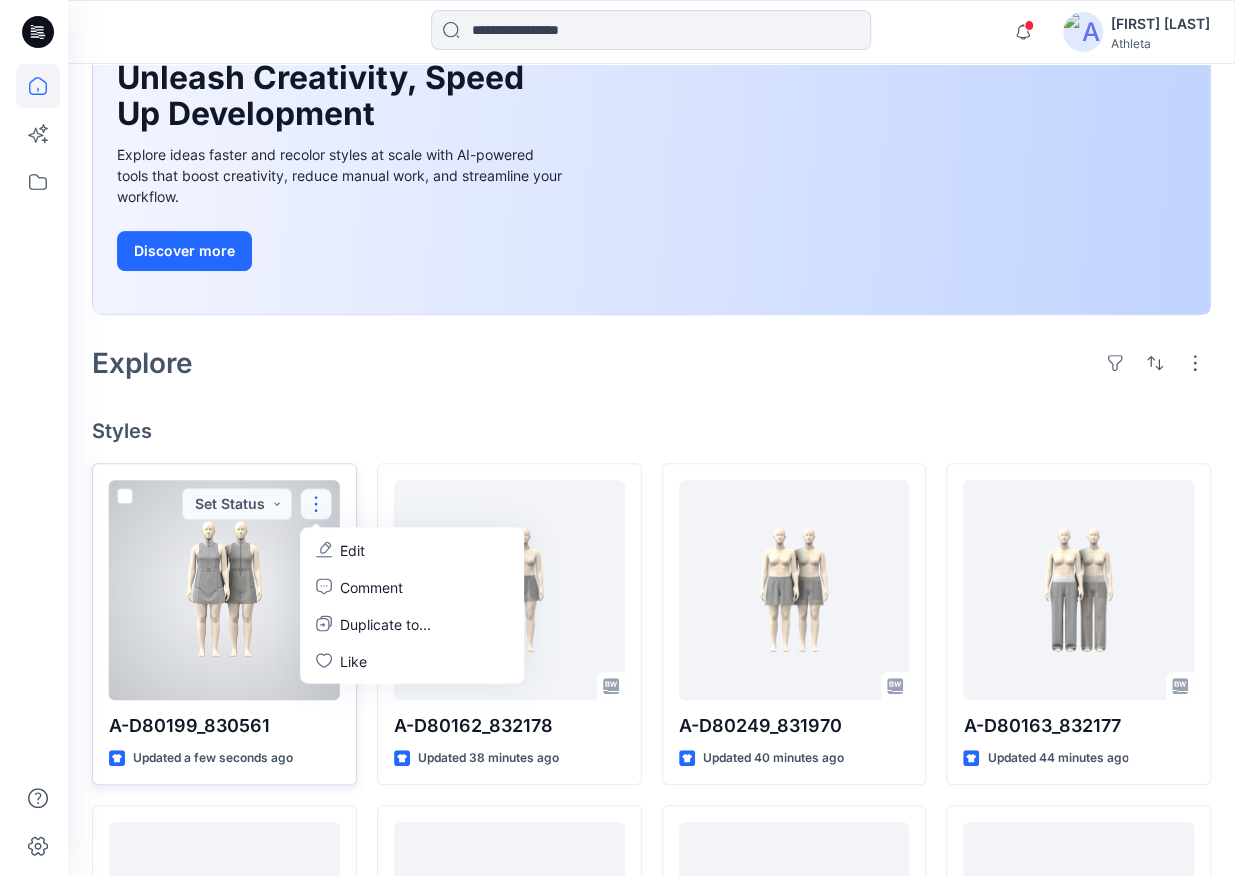 scroll, scrollTop: 0, scrollLeft: 0, axis: both 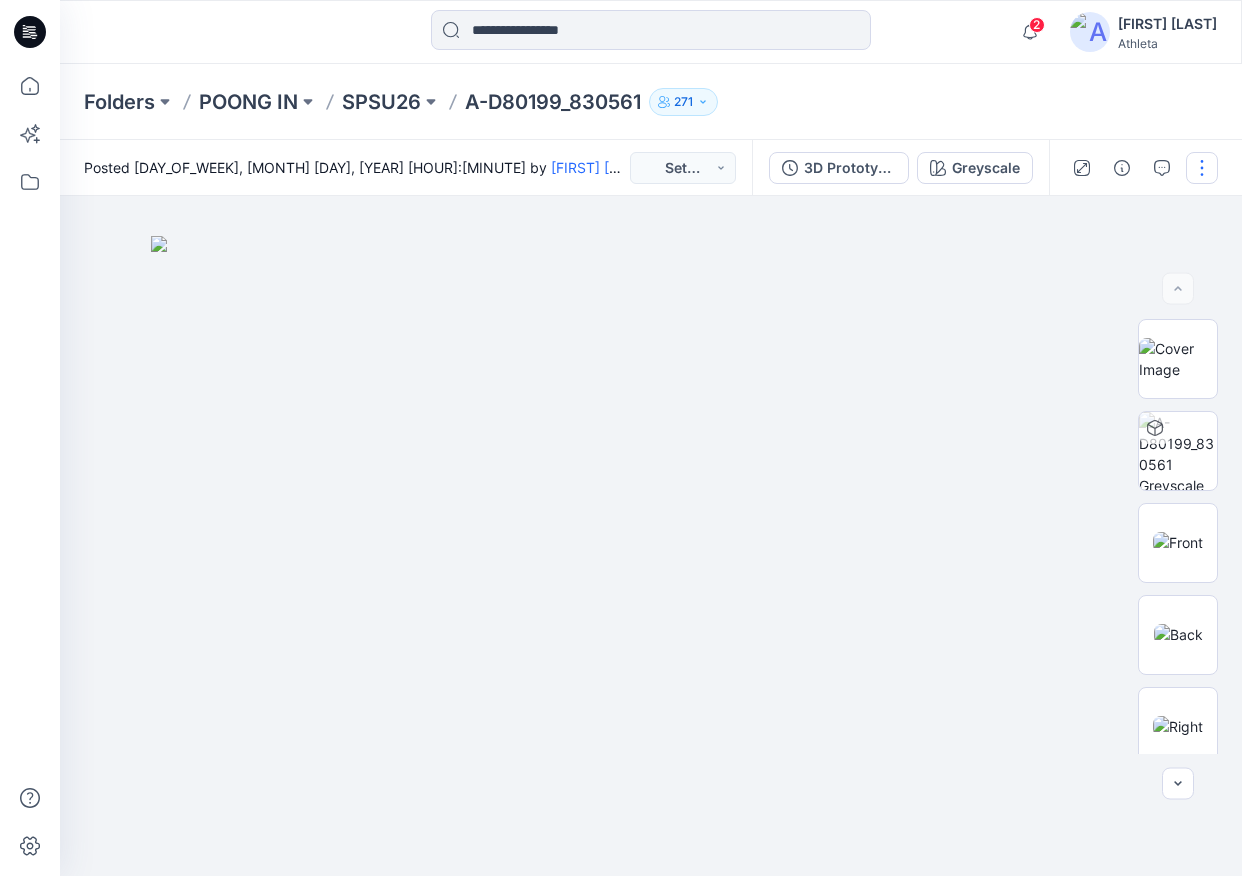 click at bounding box center (1202, 168) 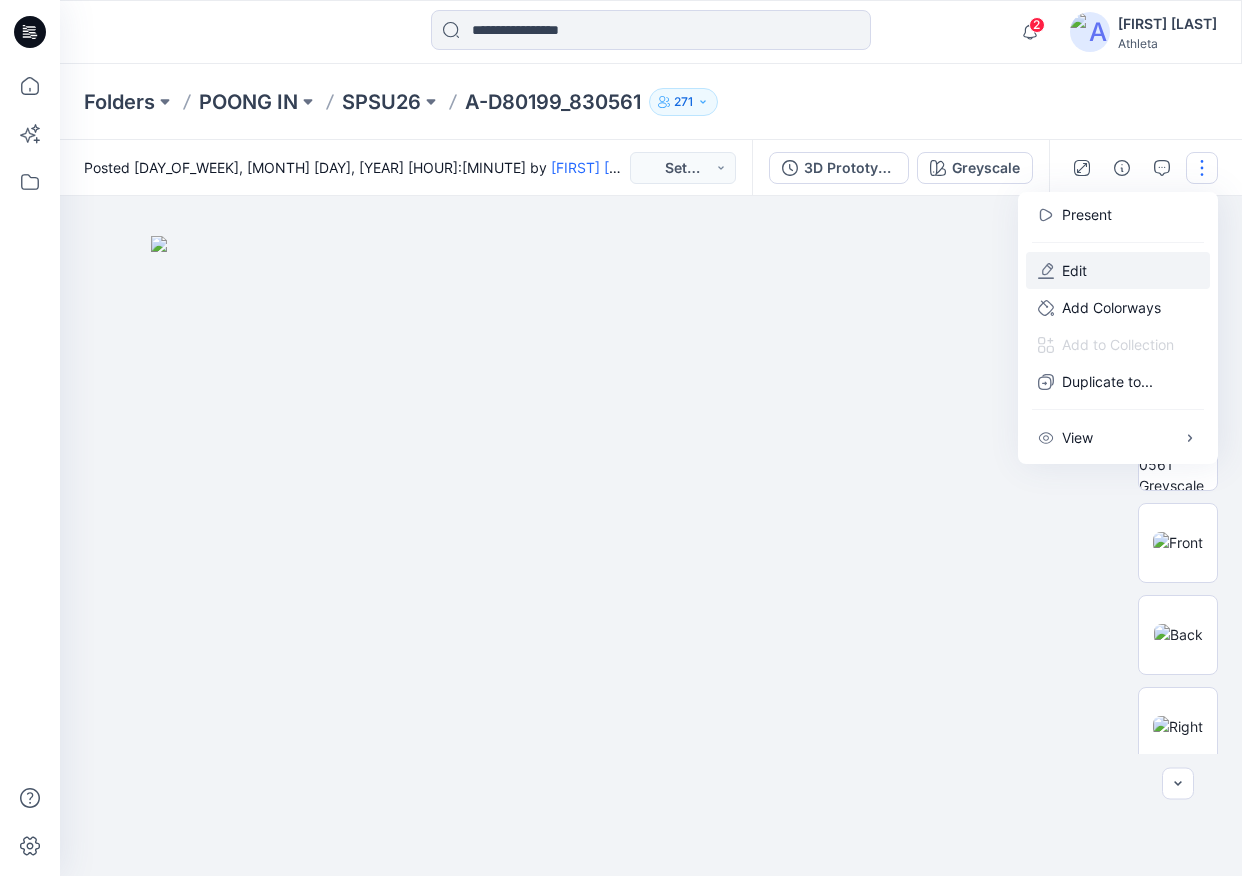 click on "Edit" at bounding box center [1074, 270] 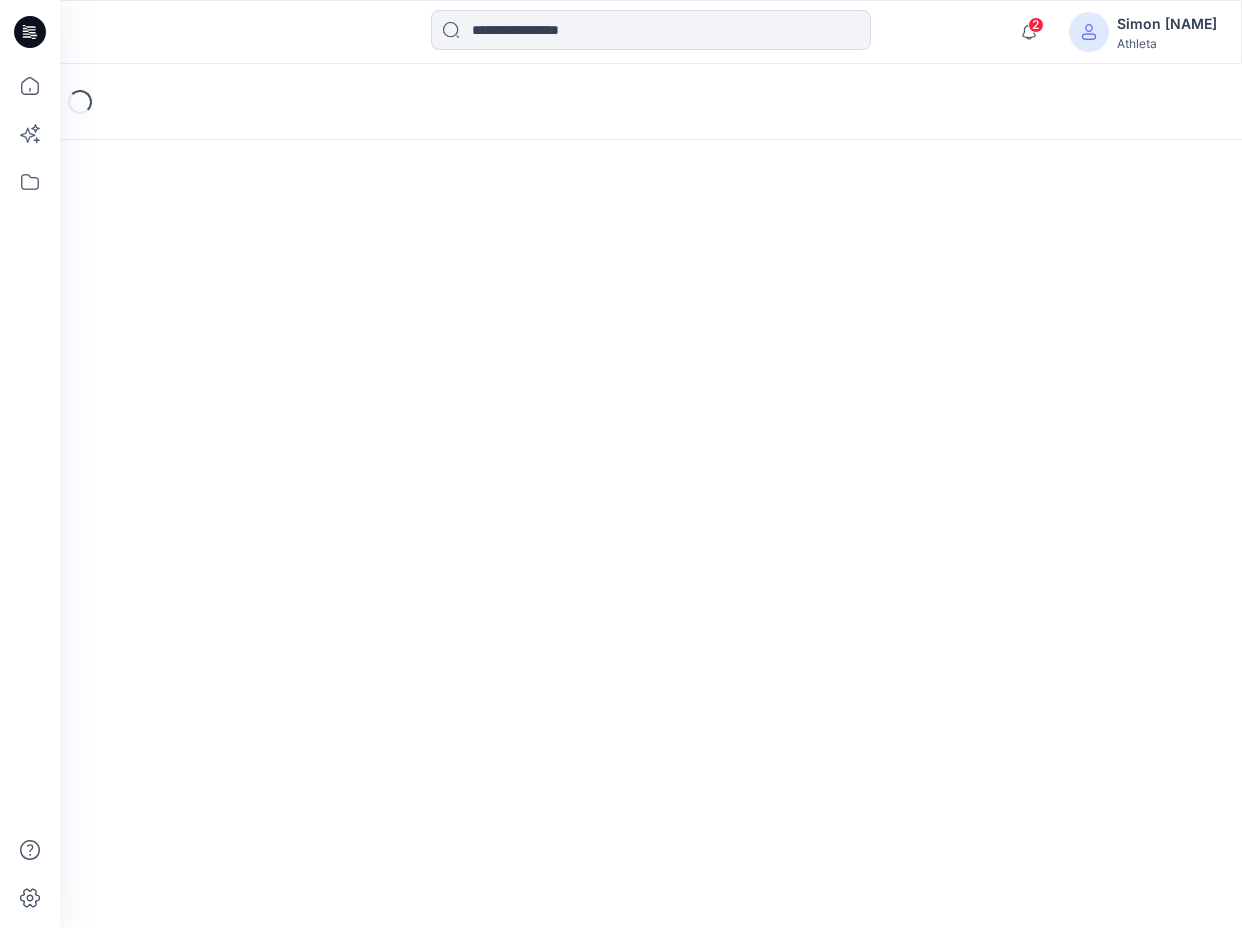 scroll, scrollTop: 0, scrollLeft: 0, axis: both 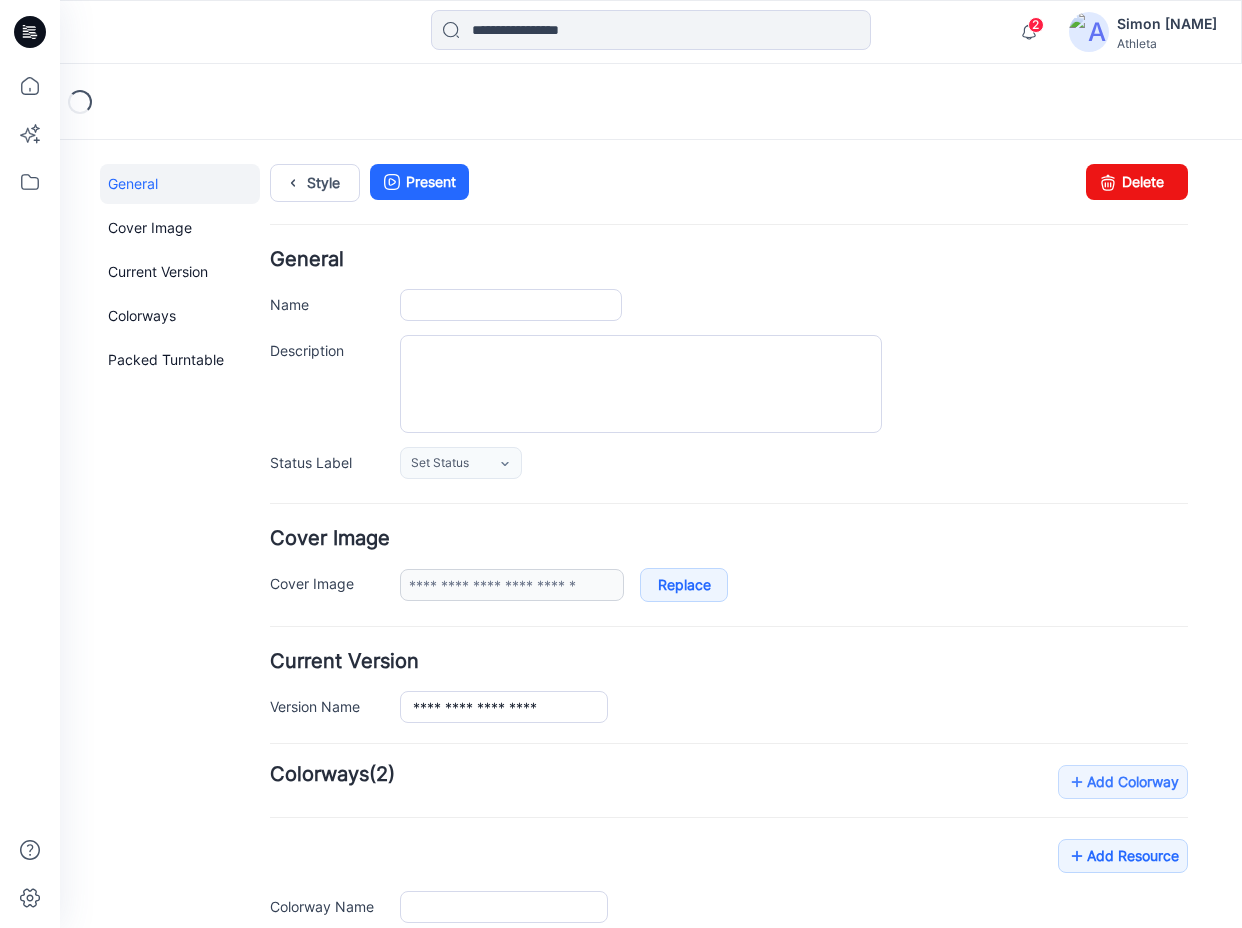 type on "**********" 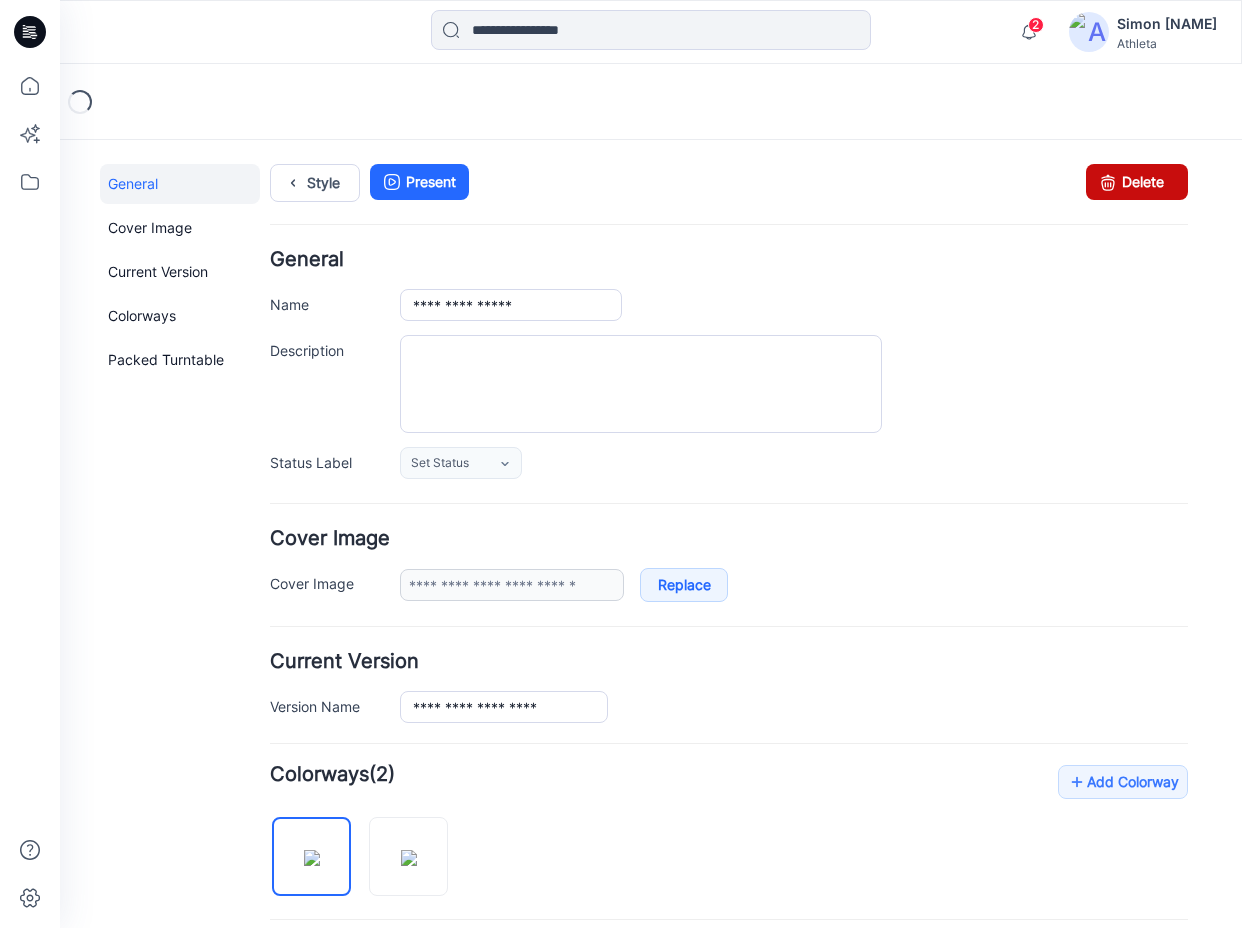 click on "Delete" at bounding box center [1137, 182] 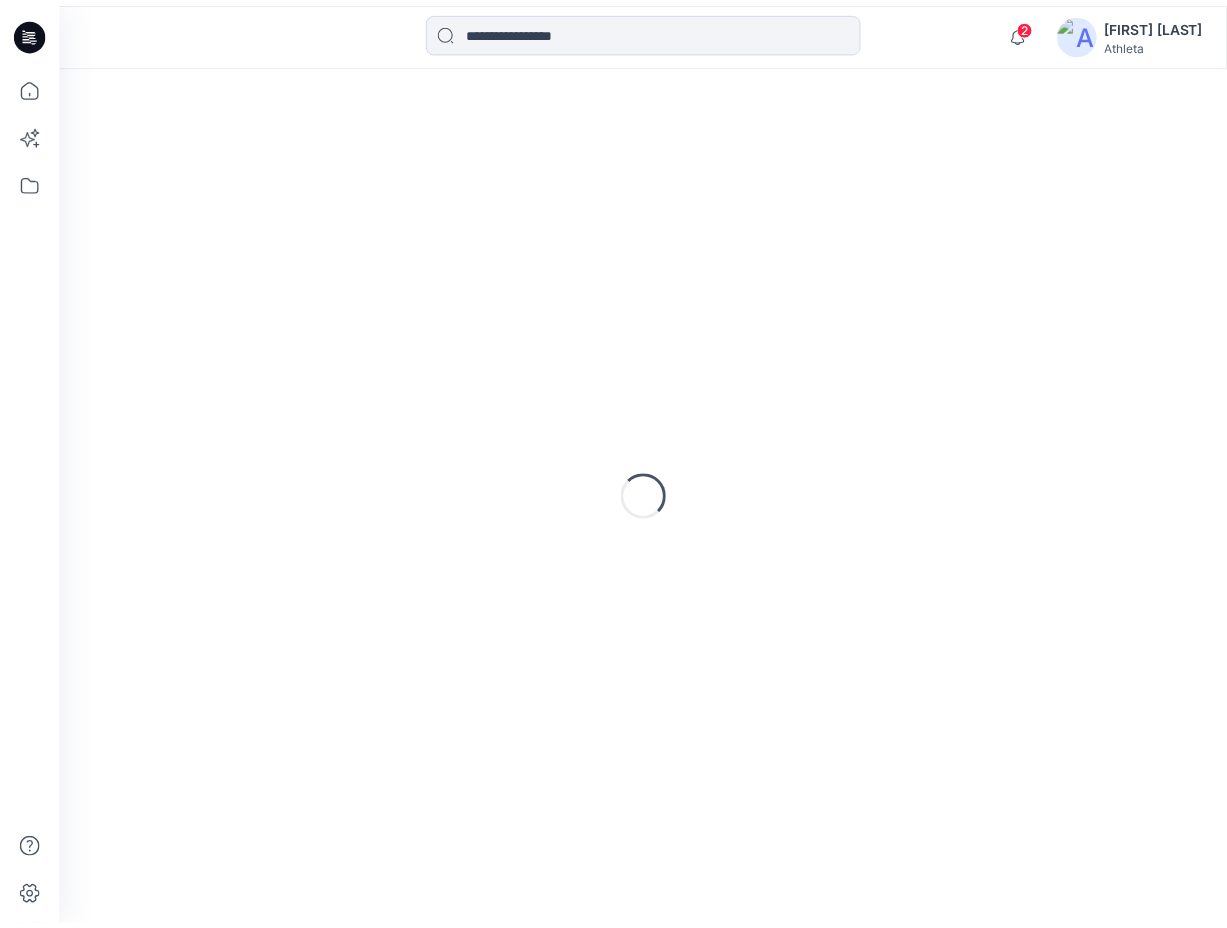 scroll, scrollTop: 0, scrollLeft: 0, axis: both 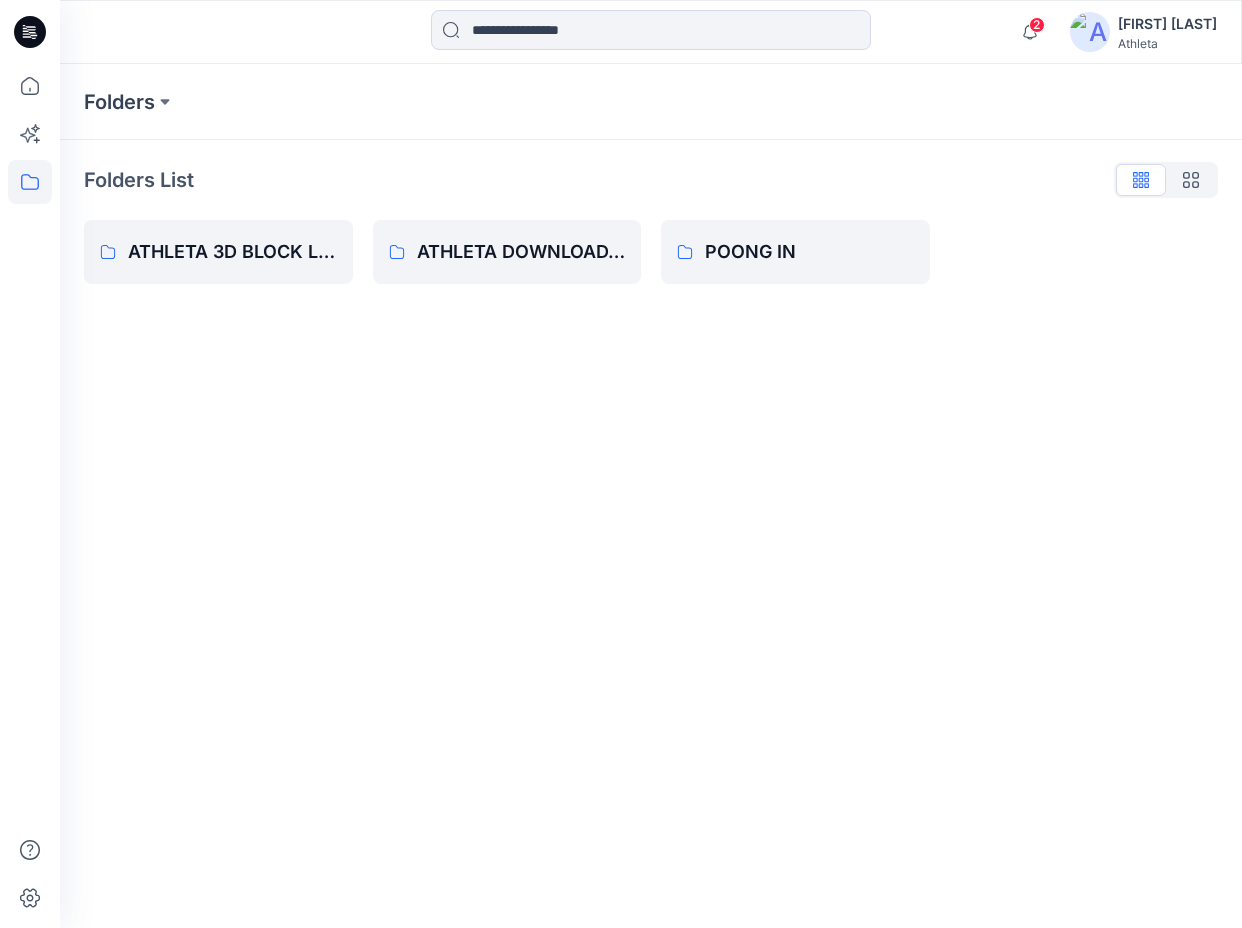 click 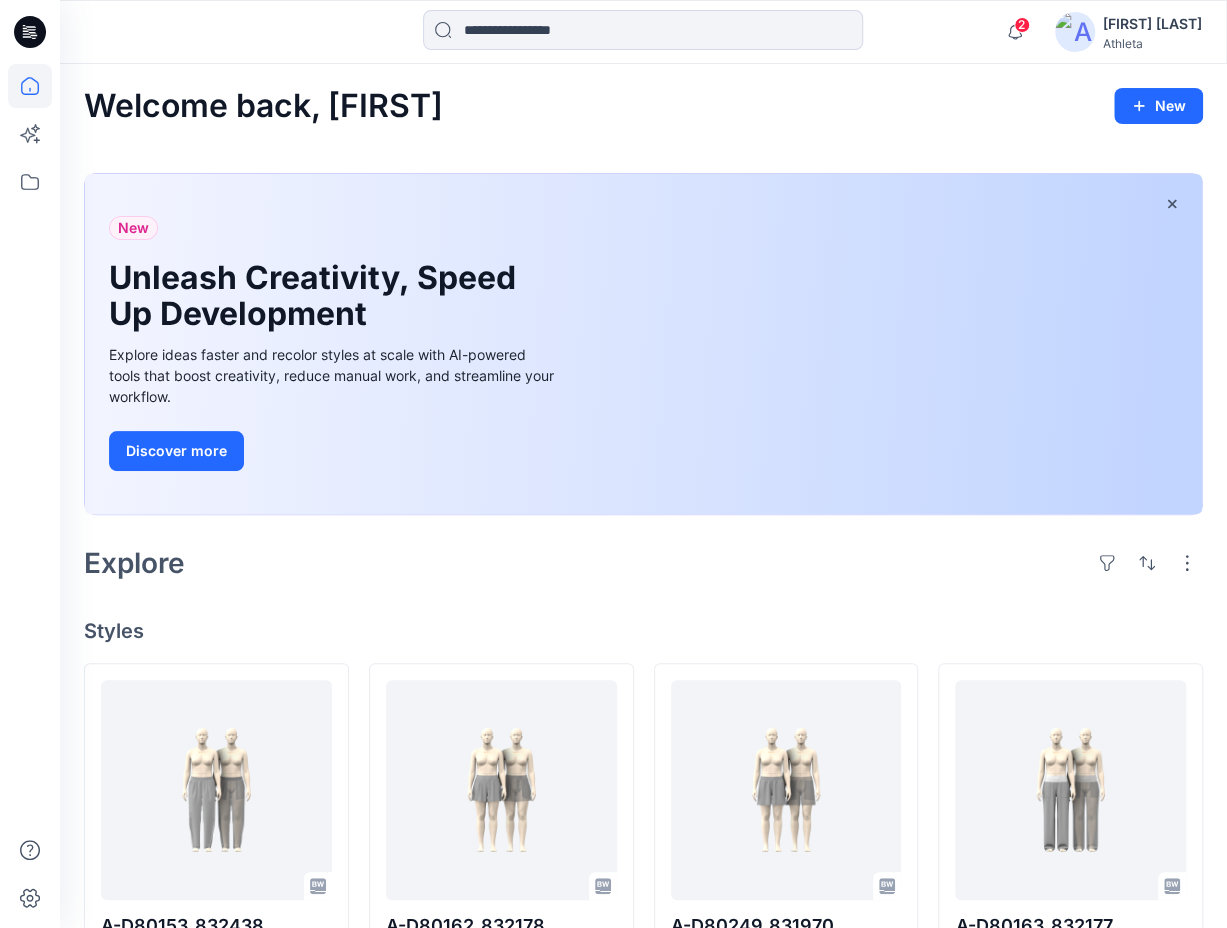 click 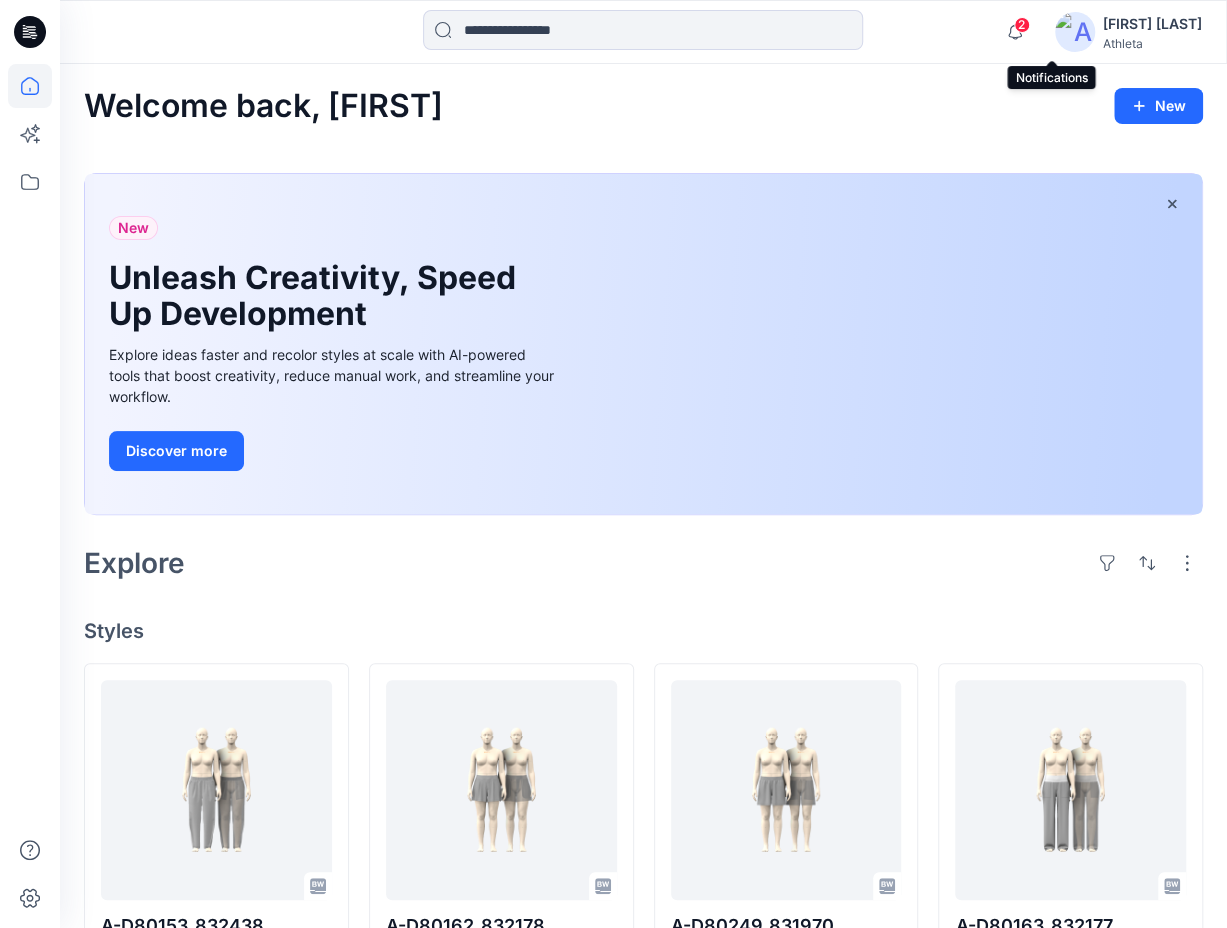 click on "2" at bounding box center [1022, 25] 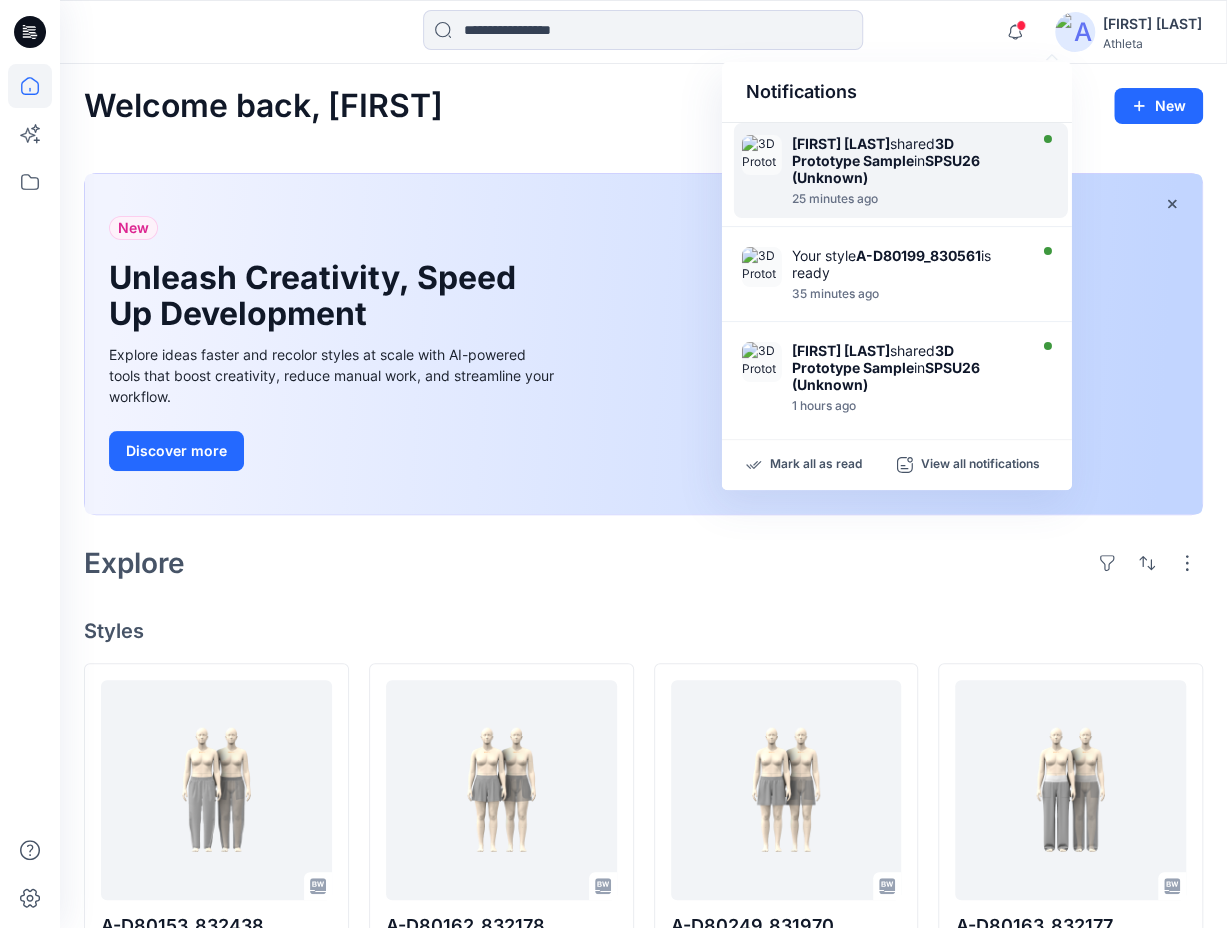 click on "Desi Tran  shared  3D Prototype Sample  in  SPSU26 (Unknown)" at bounding box center [907, 160] 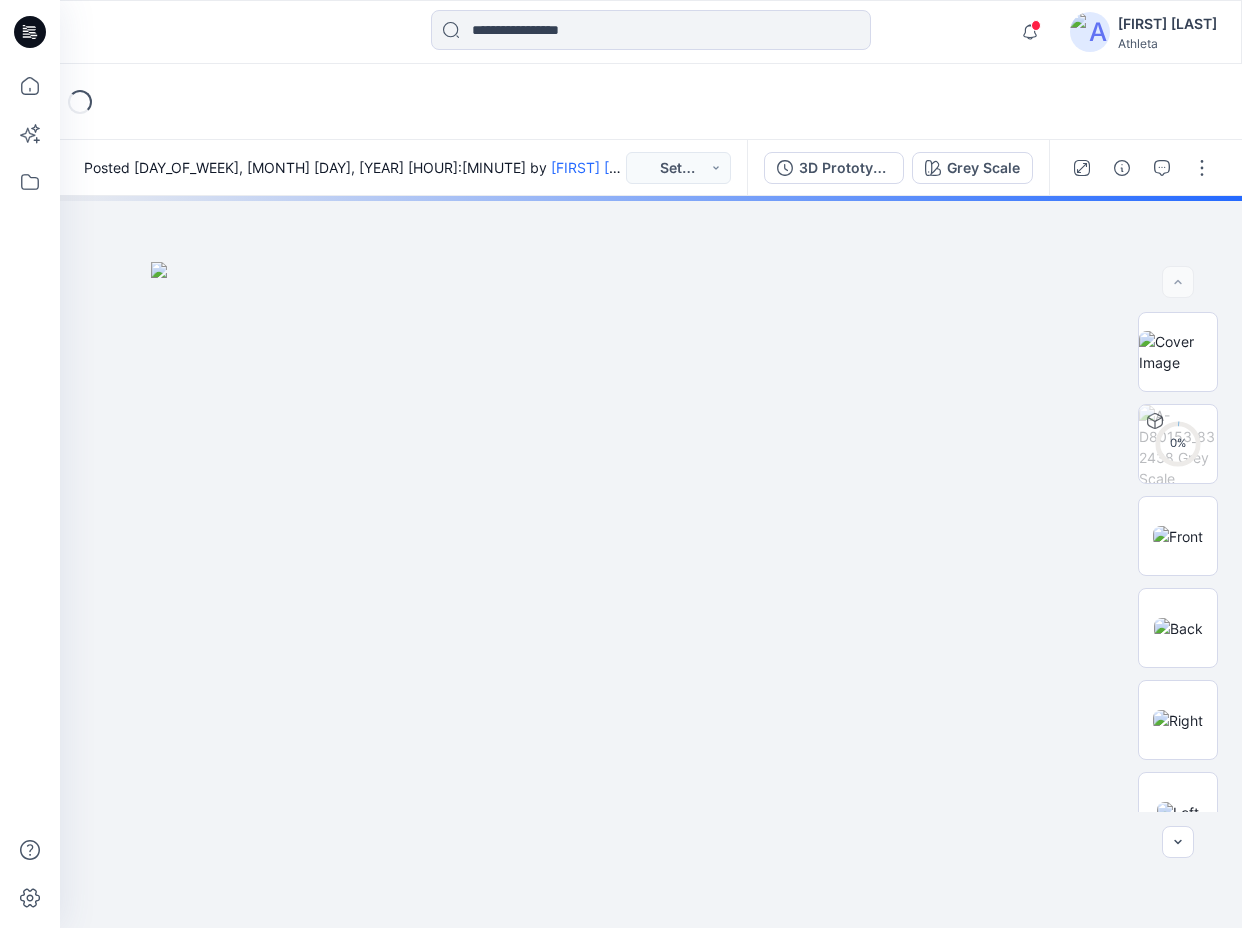 click 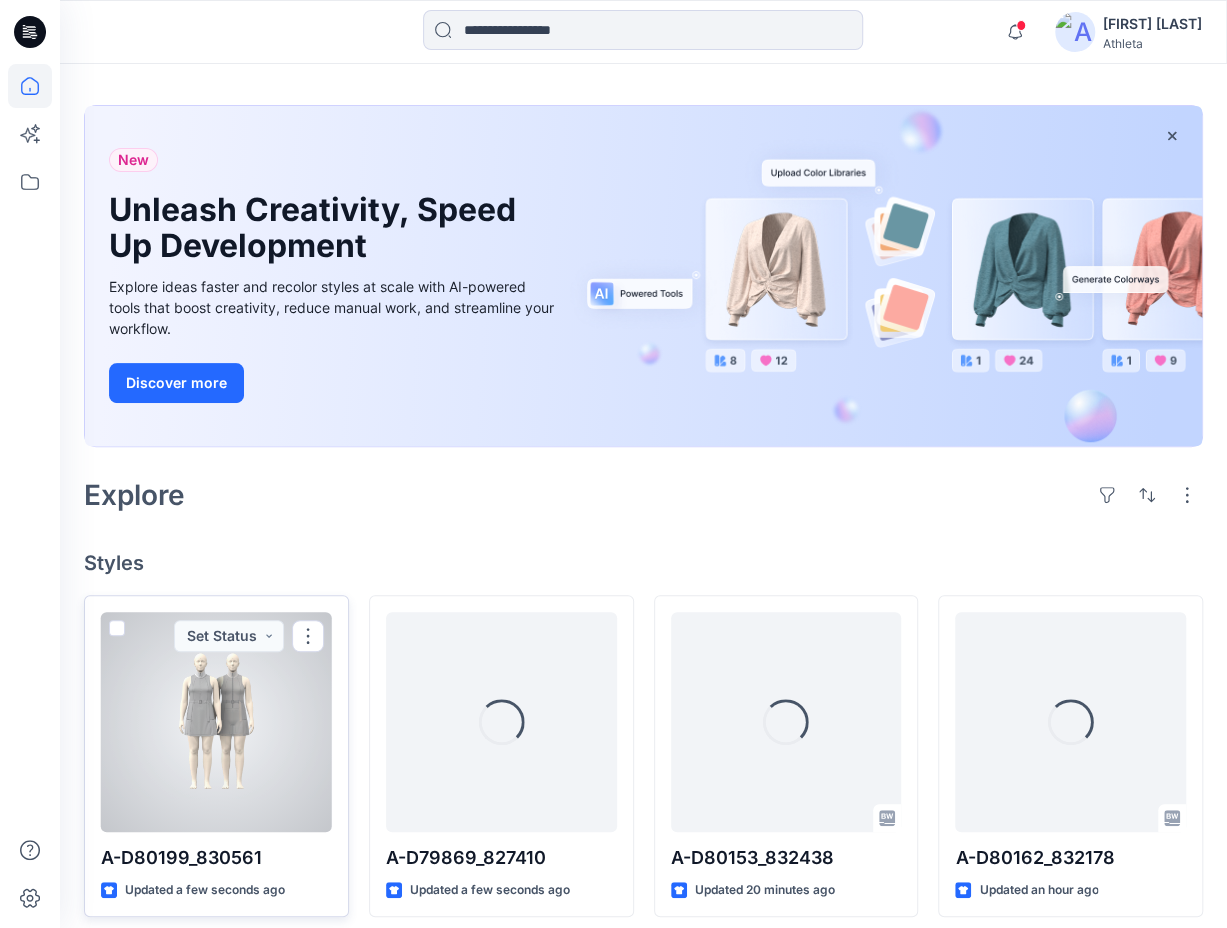 scroll, scrollTop: 100, scrollLeft: 0, axis: vertical 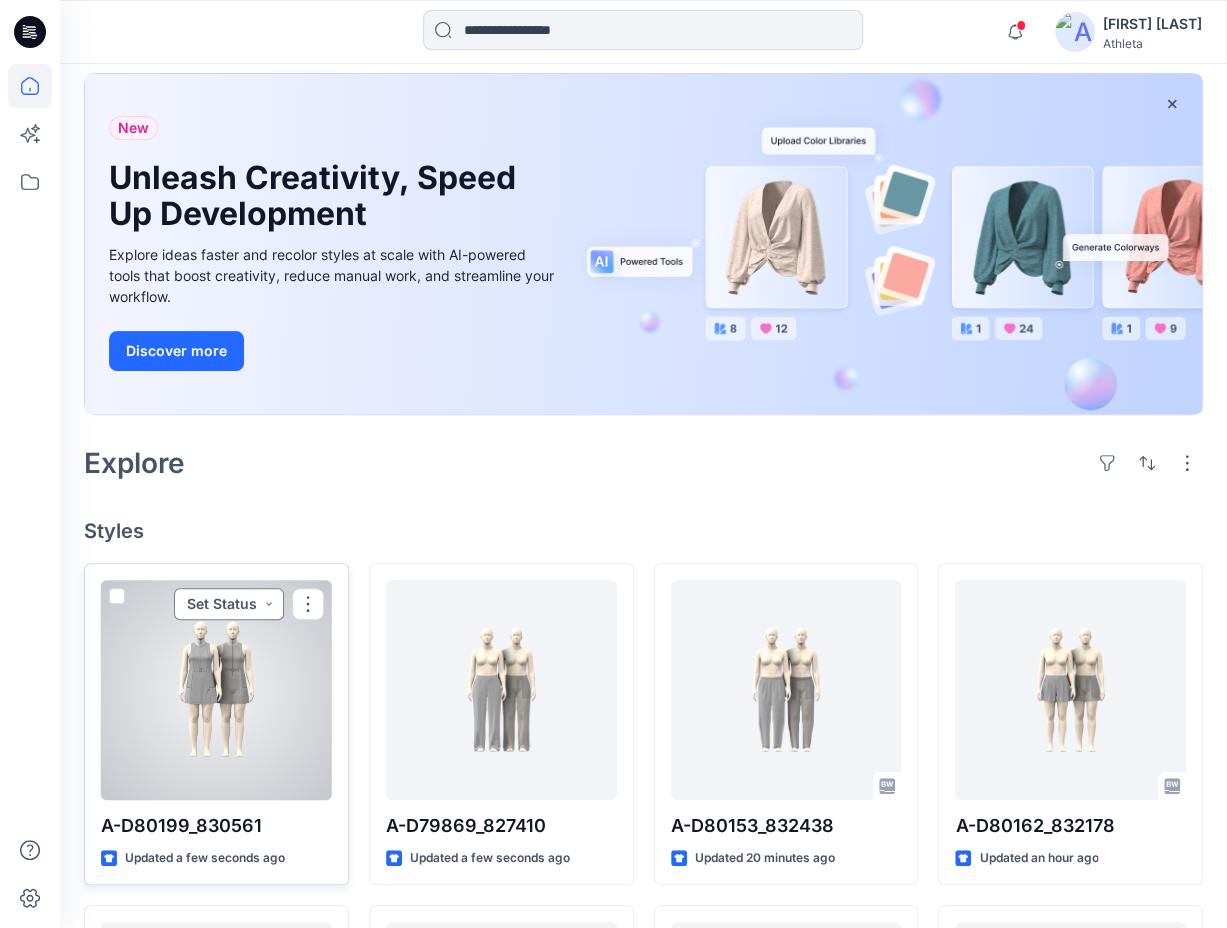 click on "Set Status" at bounding box center [229, 604] 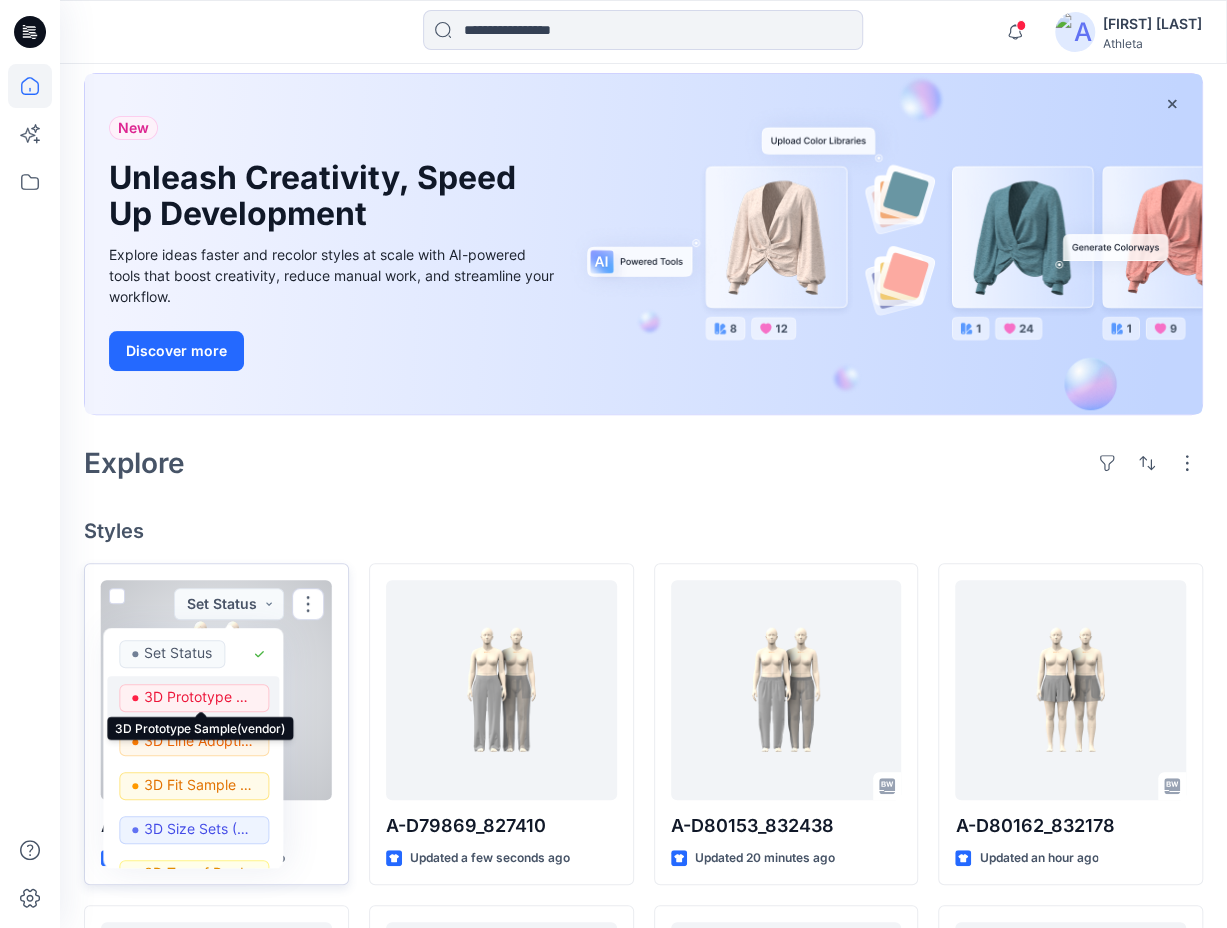 click on "3D Prototype Sample(vendor)" at bounding box center (200, 697) 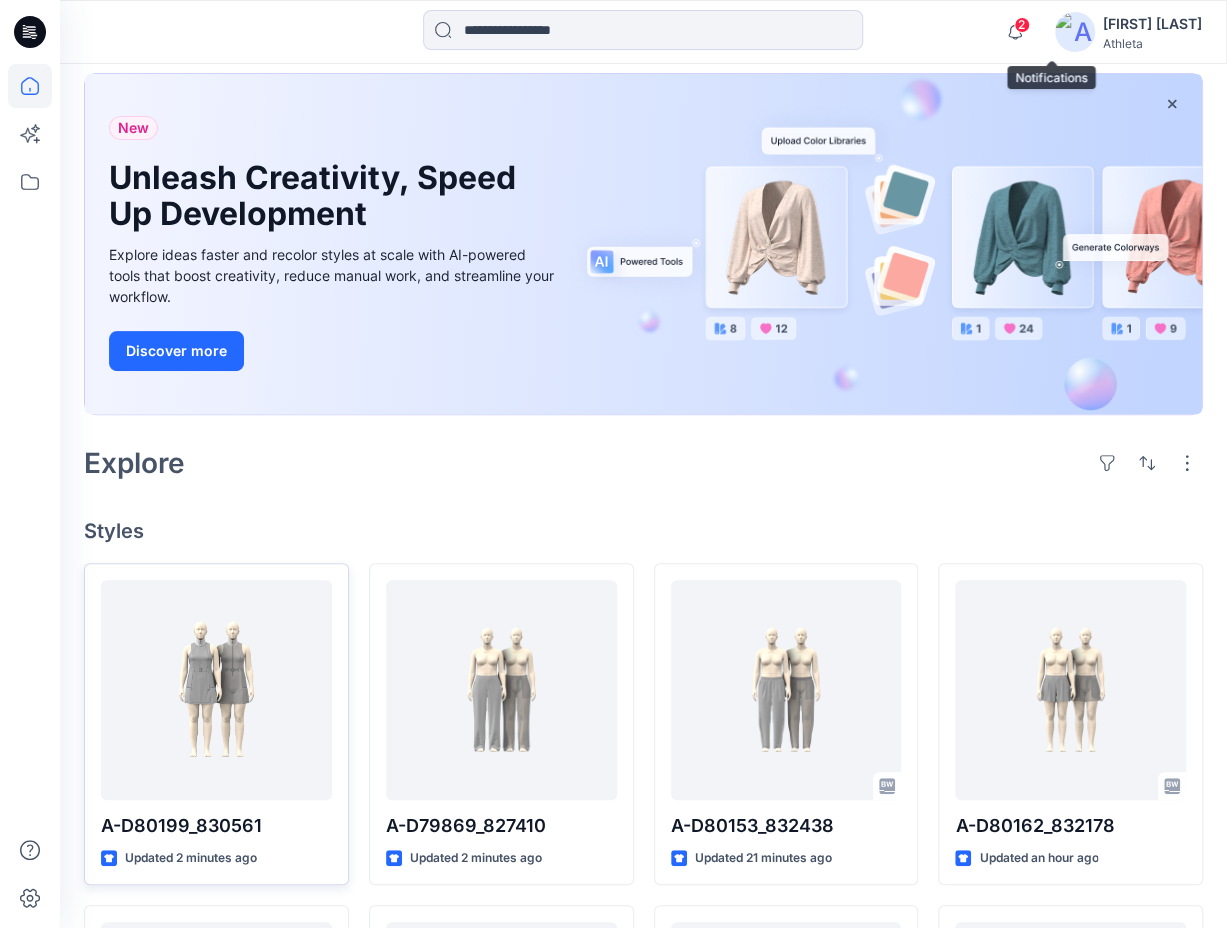 click on "2" at bounding box center (1022, 25) 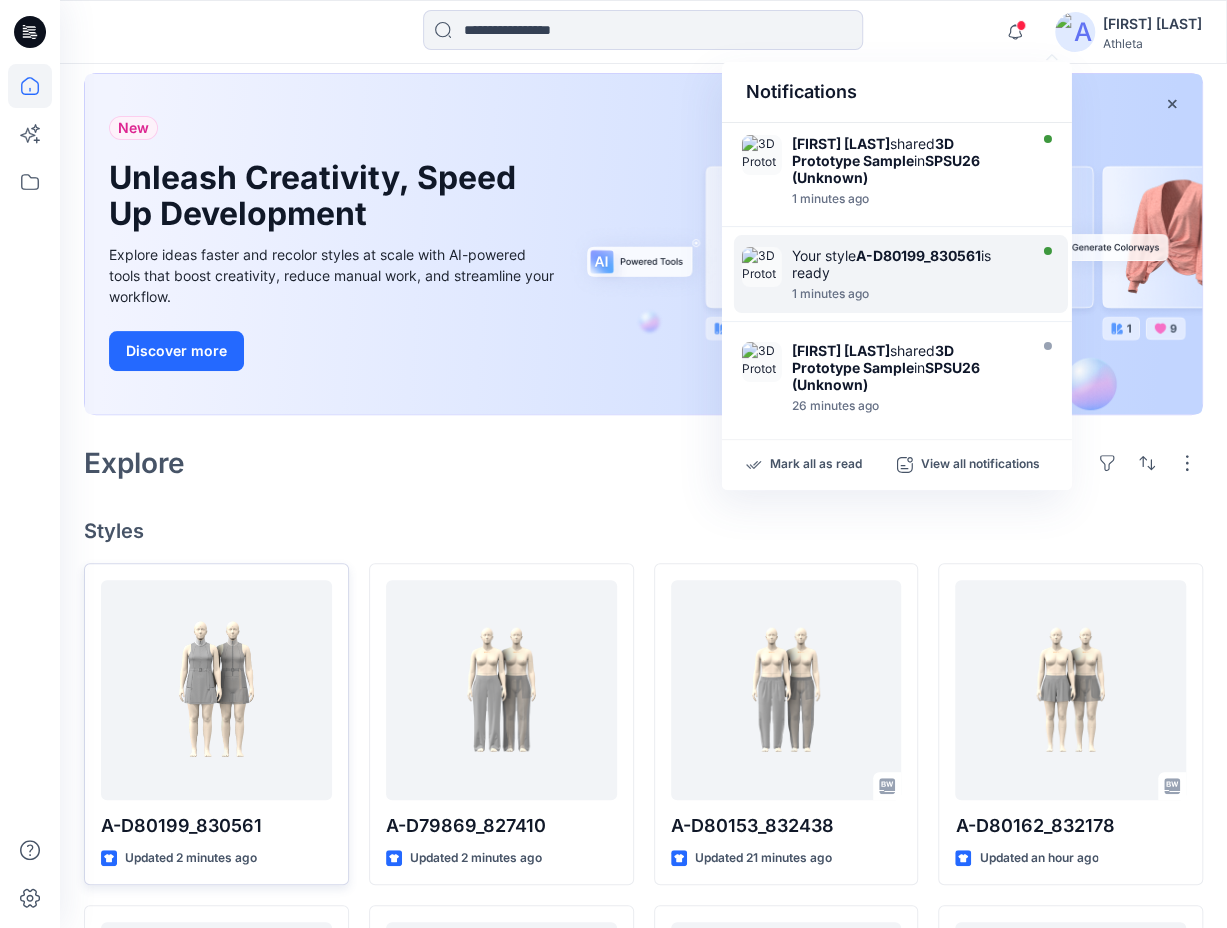 click on "Your style  A-D80199_830561  is ready" at bounding box center [907, 264] 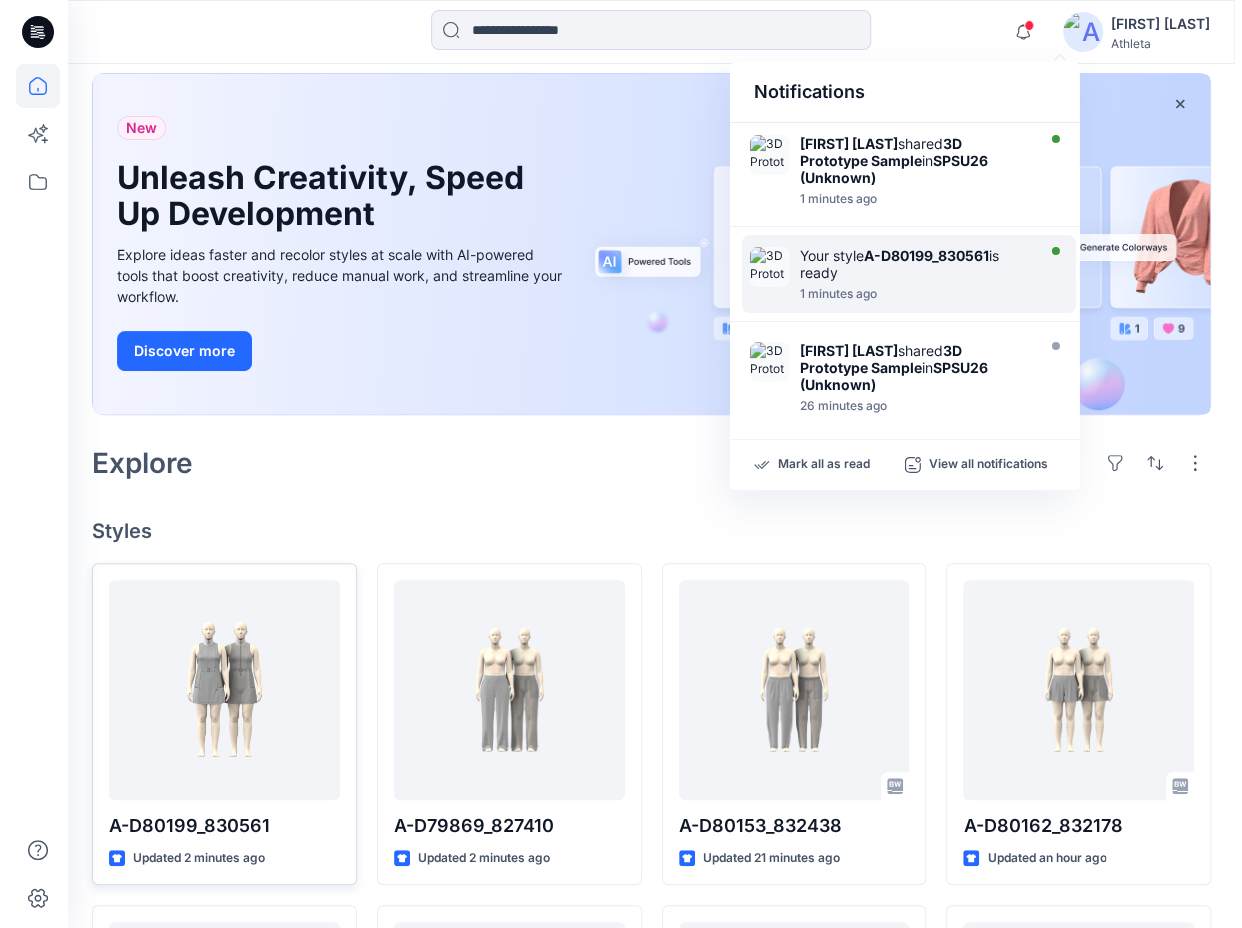 scroll, scrollTop: 0, scrollLeft: 0, axis: both 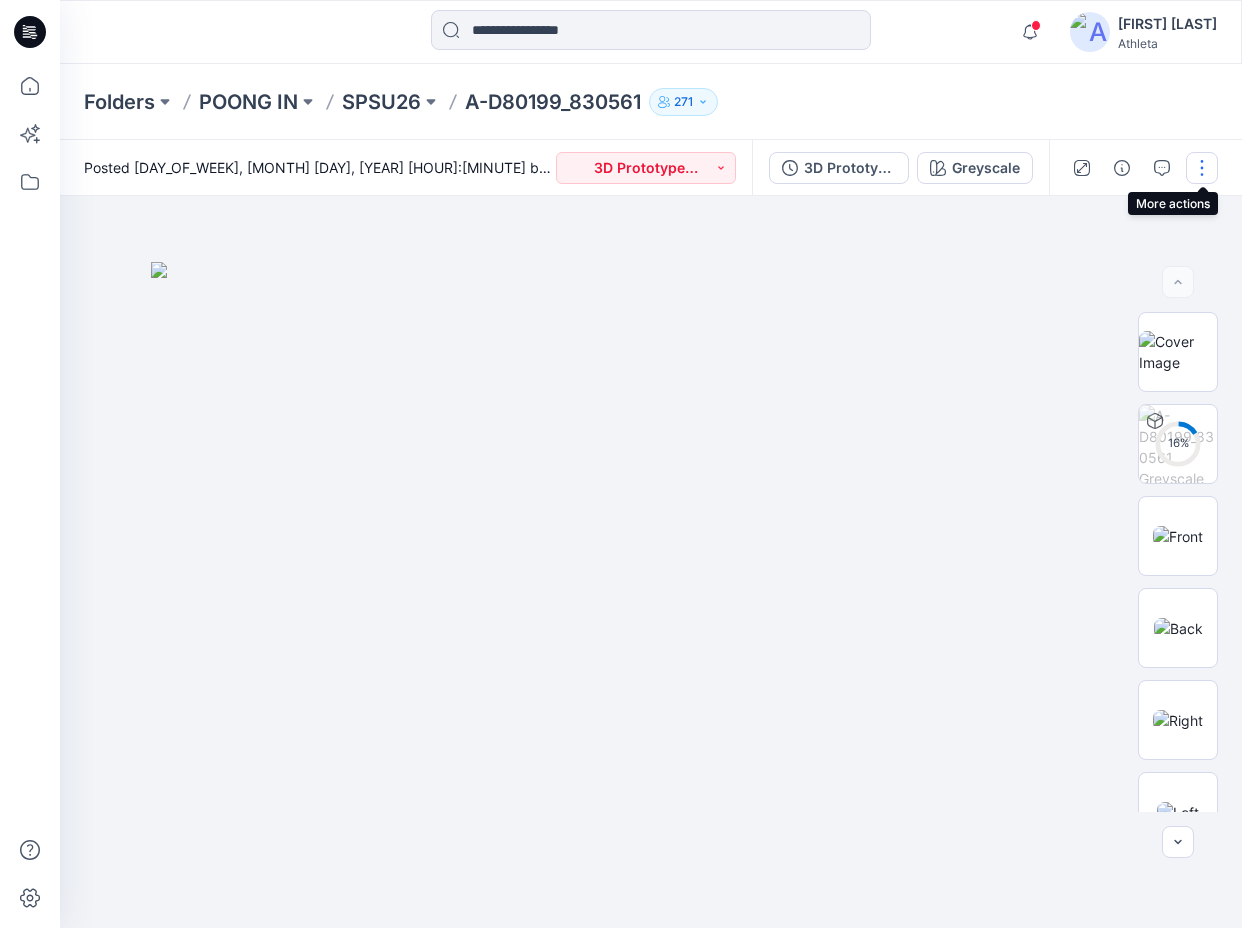 click at bounding box center (1202, 168) 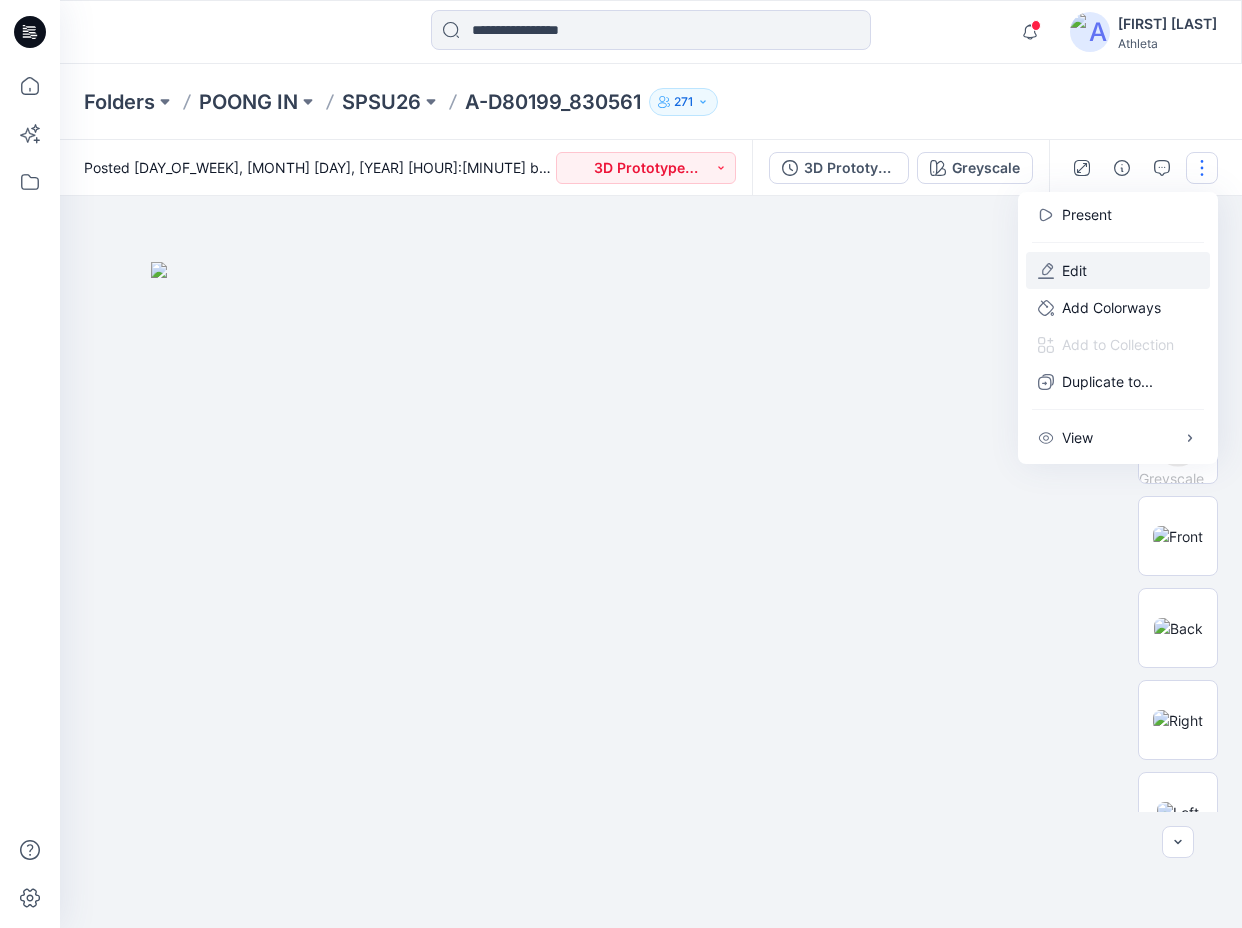 click on "Edit" at bounding box center (1074, 270) 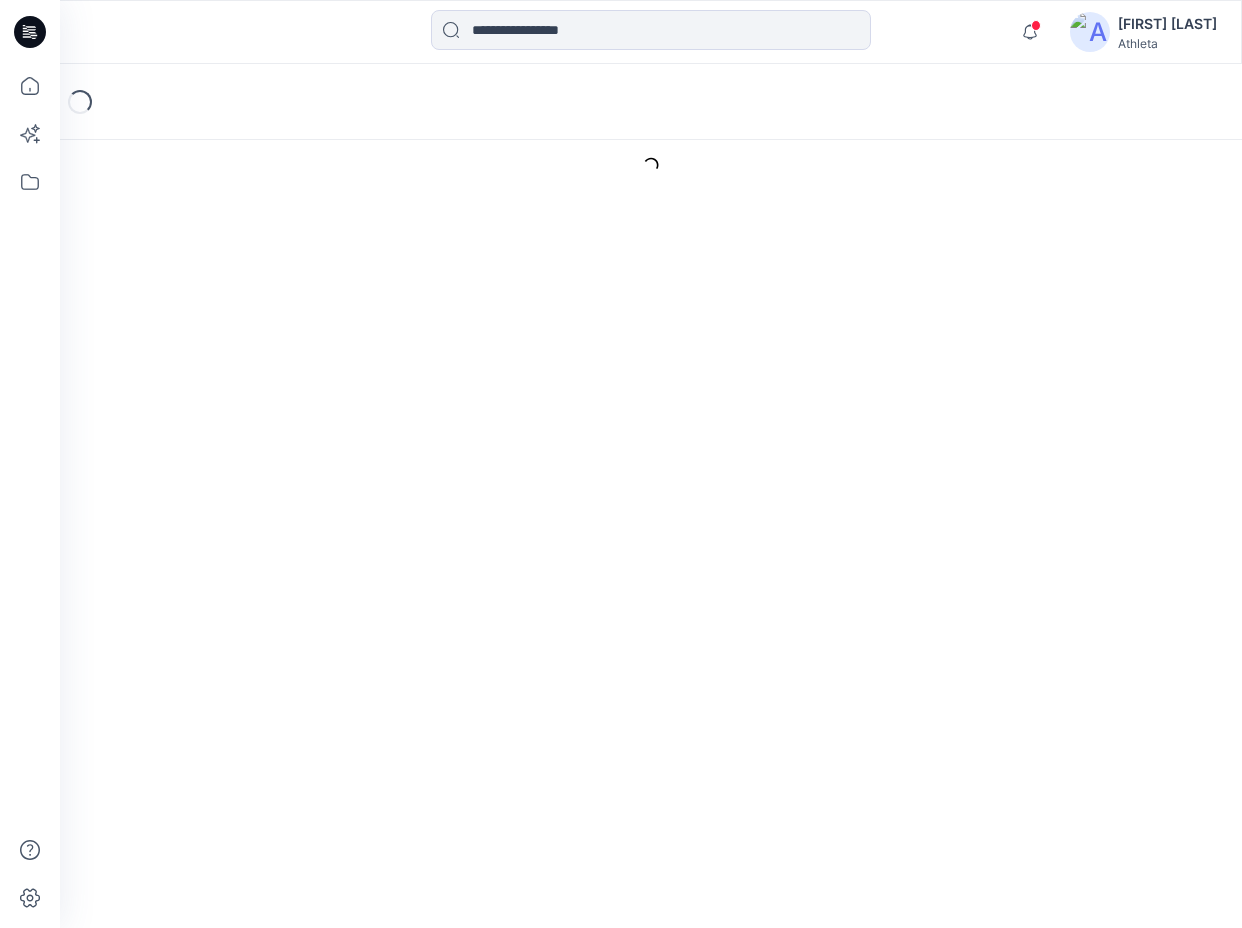 scroll, scrollTop: 0, scrollLeft: 0, axis: both 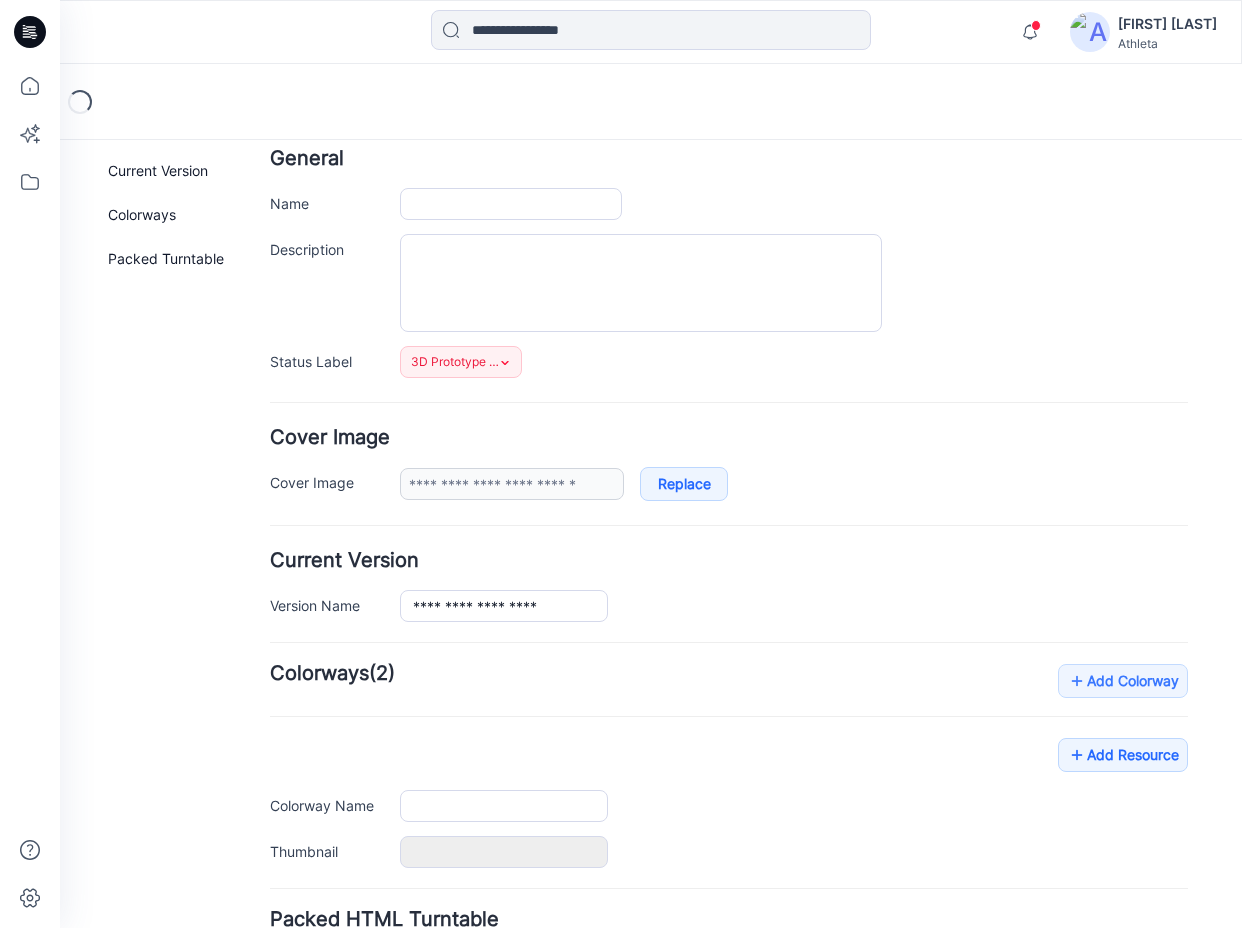 type on "**********" 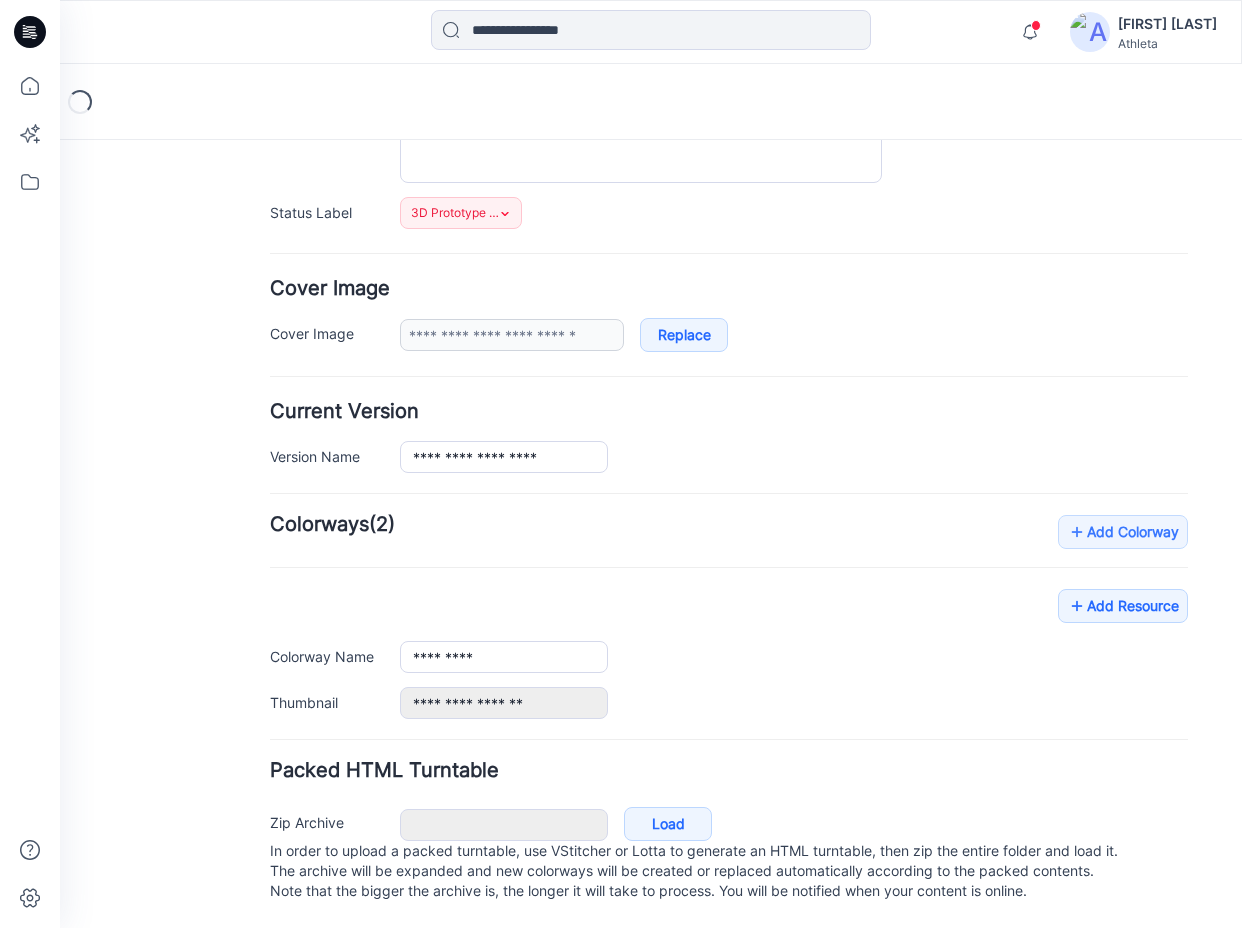 scroll, scrollTop: 263, scrollLeft: 0, axis: vertical 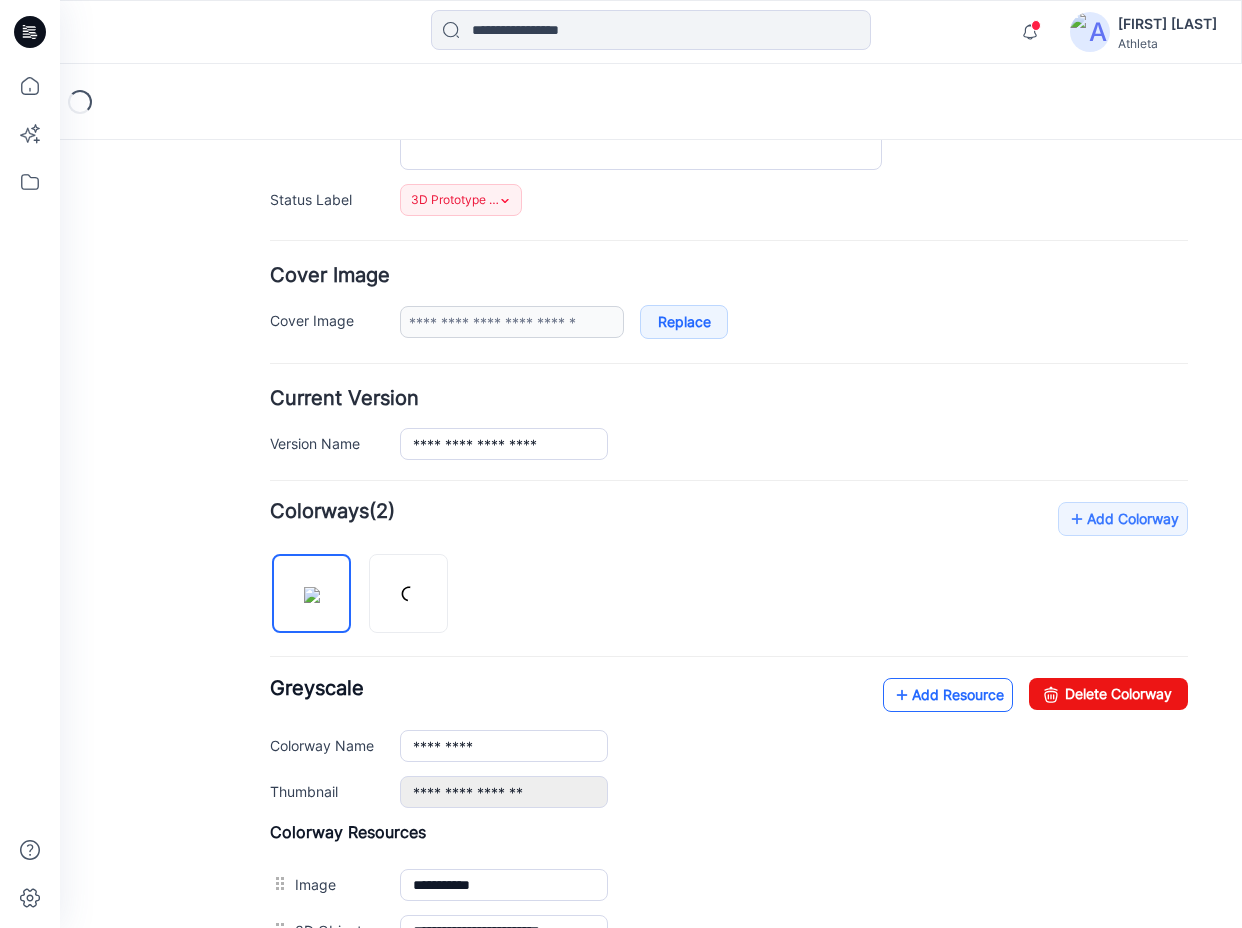 click on "Add Resource" at bounding box center [948, 695] 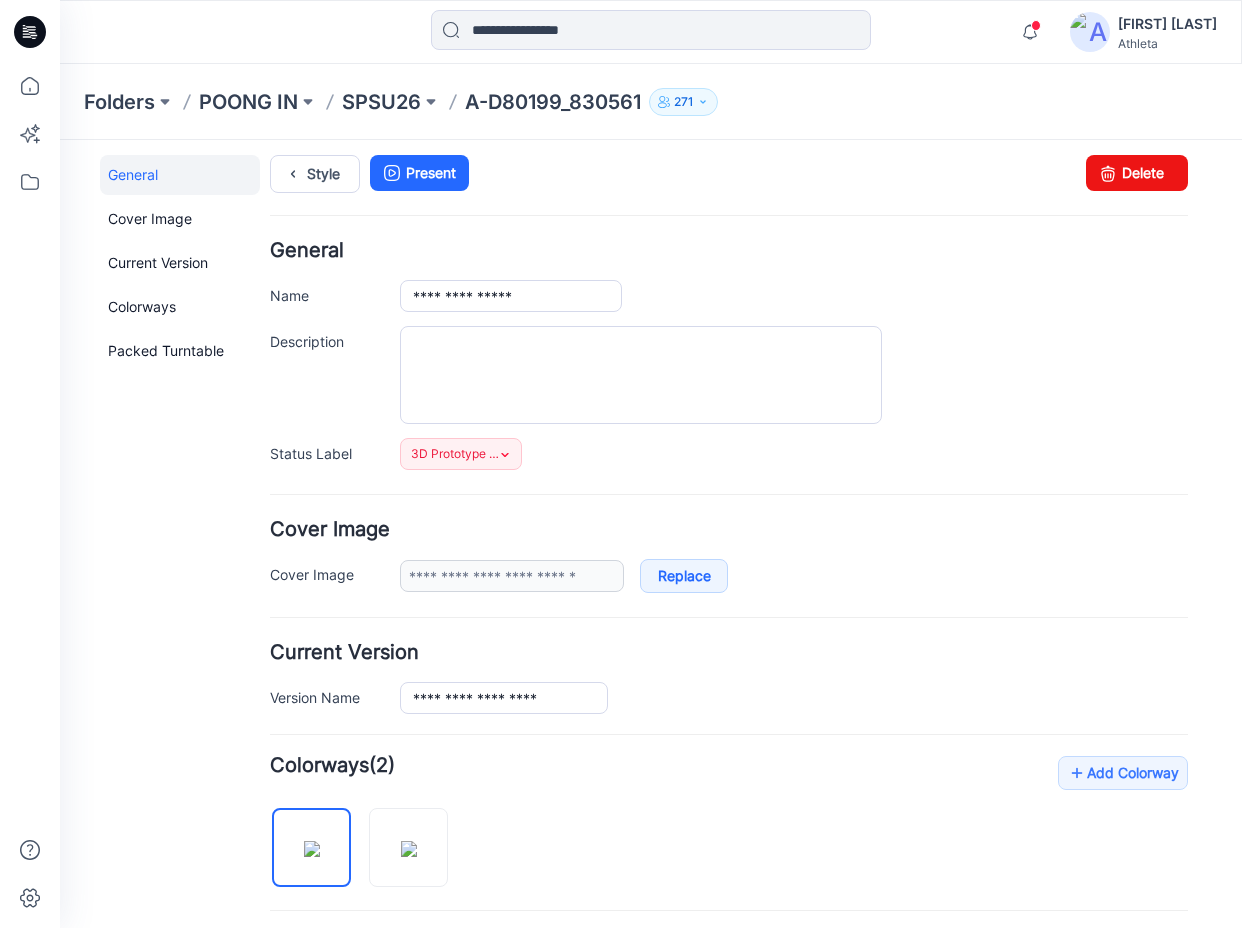 scroll, scrollTop: 0, scrollLeft: 0, axis: both 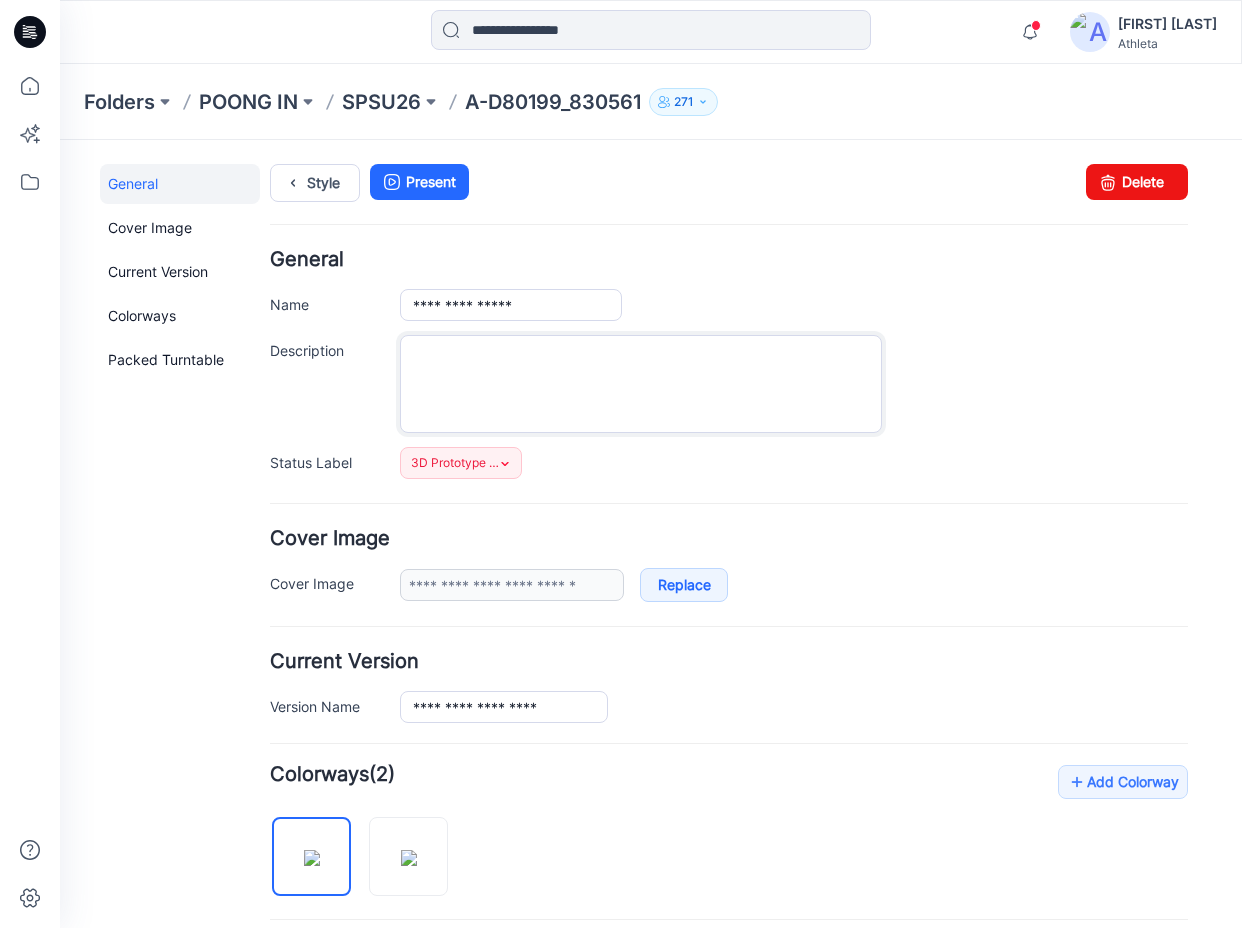 click on "Description" at bounding box center [641, 384] 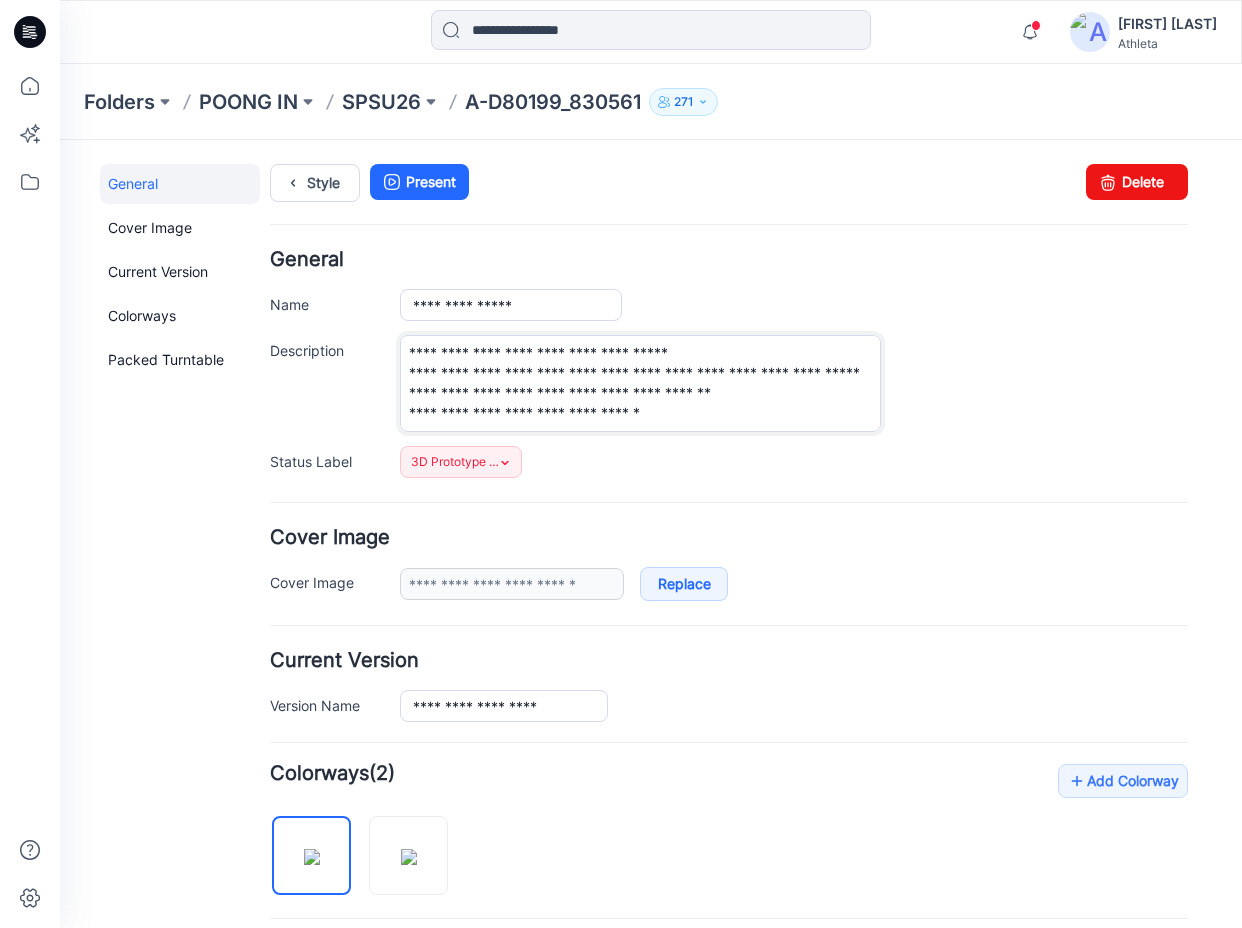 scroll, scrollTop: 100, scrollLeft: 0, axis: vertical 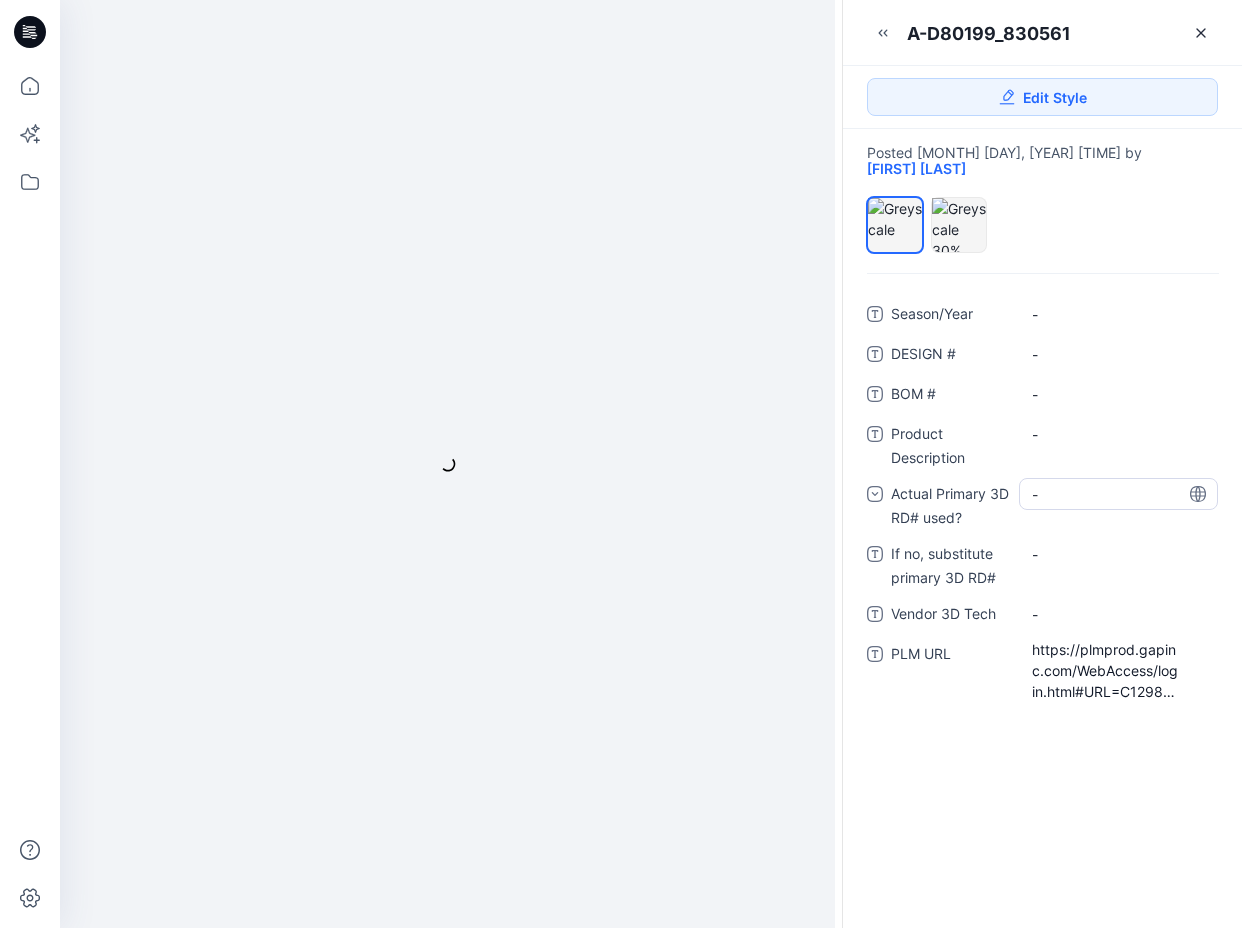 click on "-" at bounding box center (1047, 494) 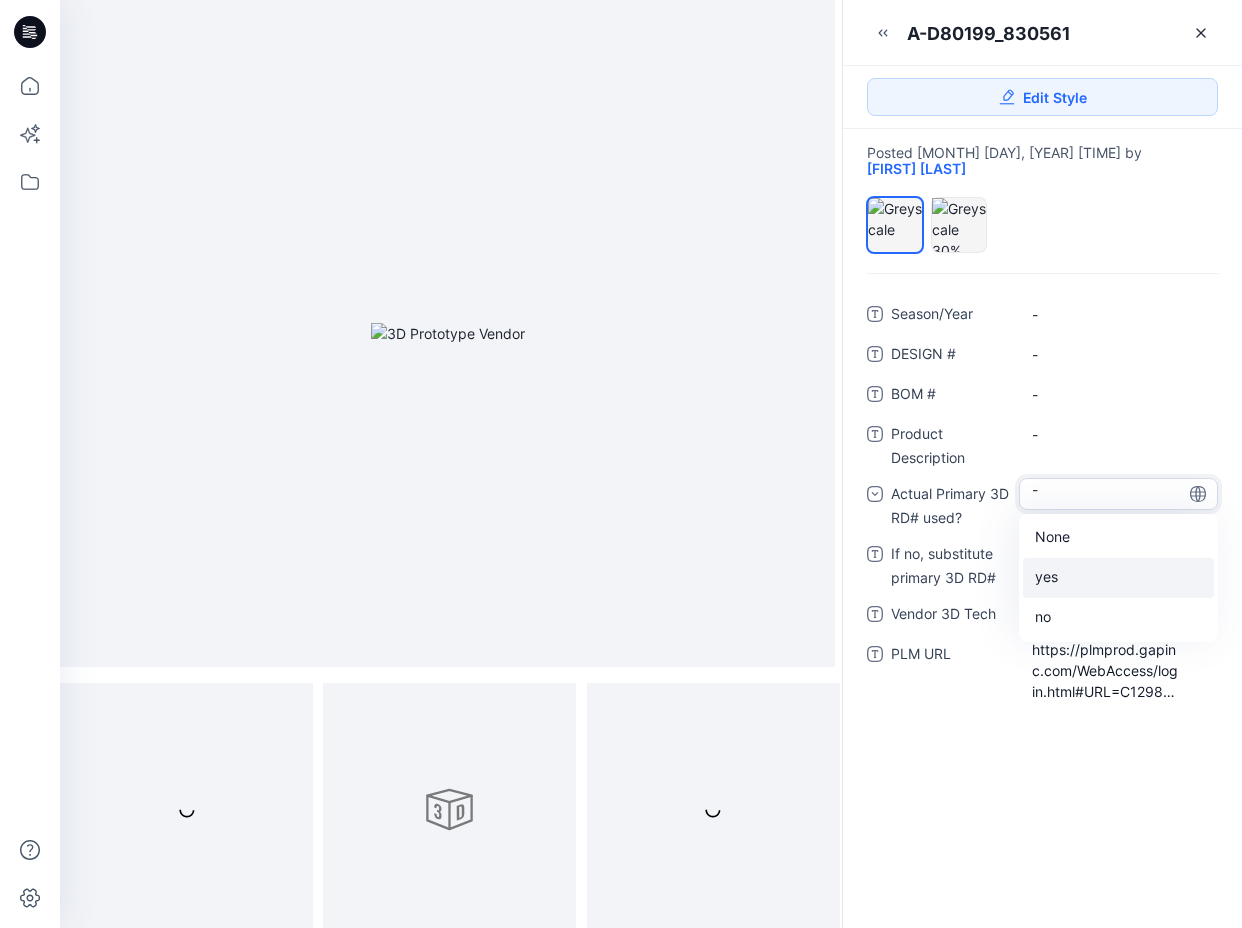 click on "yes" at bounding box center (1118, 578) 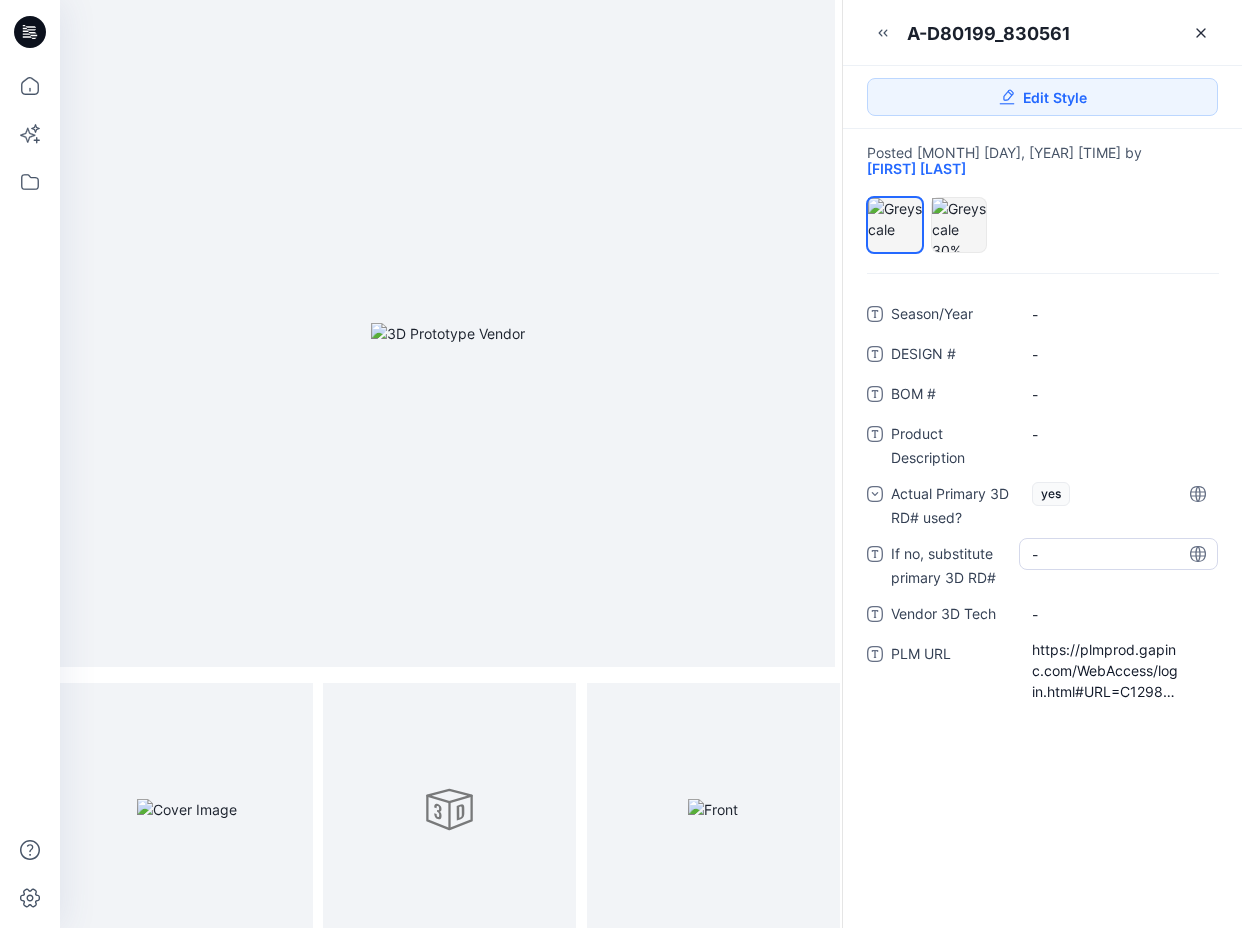 click on "-" at bounding box center (1118, 554) 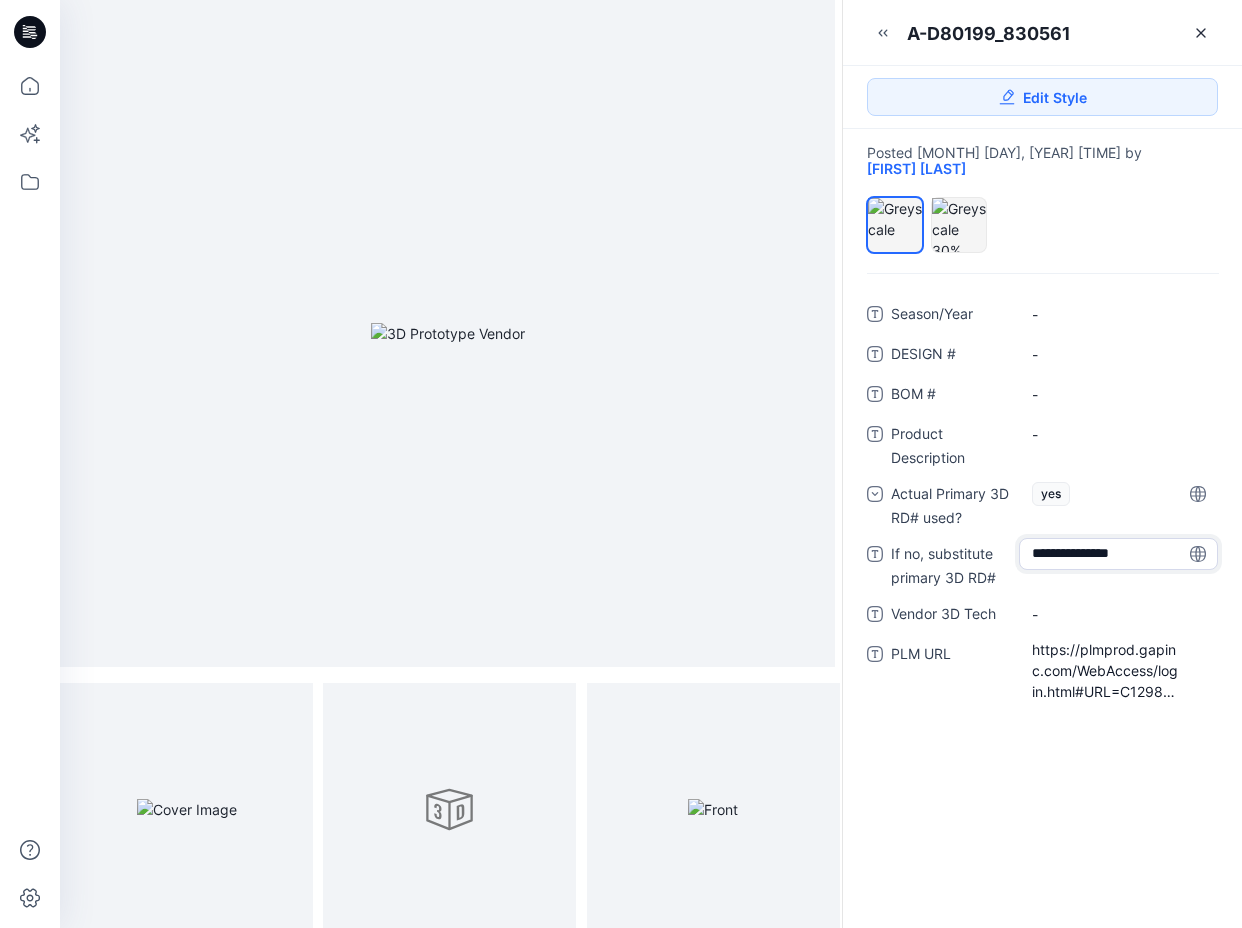 type on "**********" 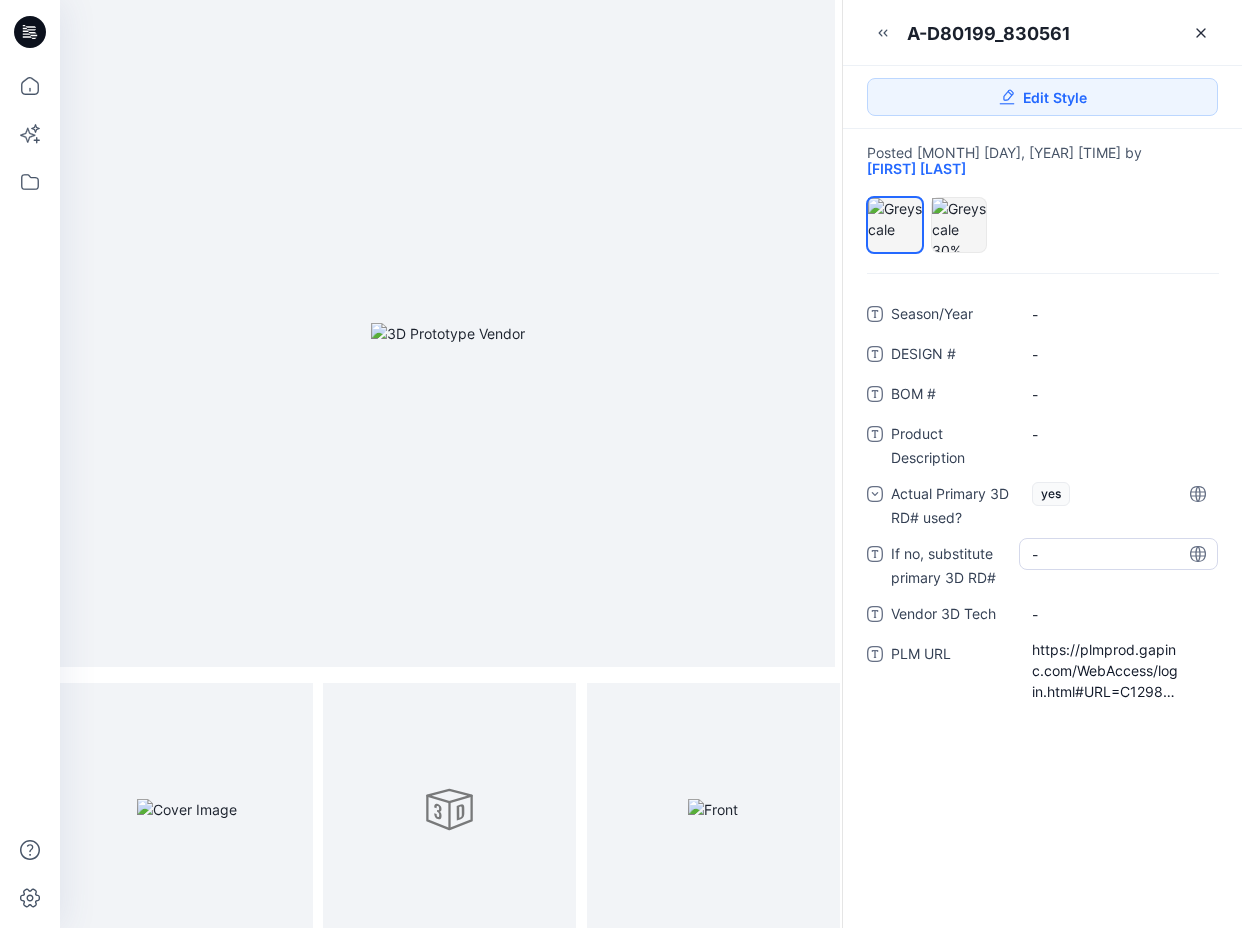click on "-" at bounding box center [1118, 554] 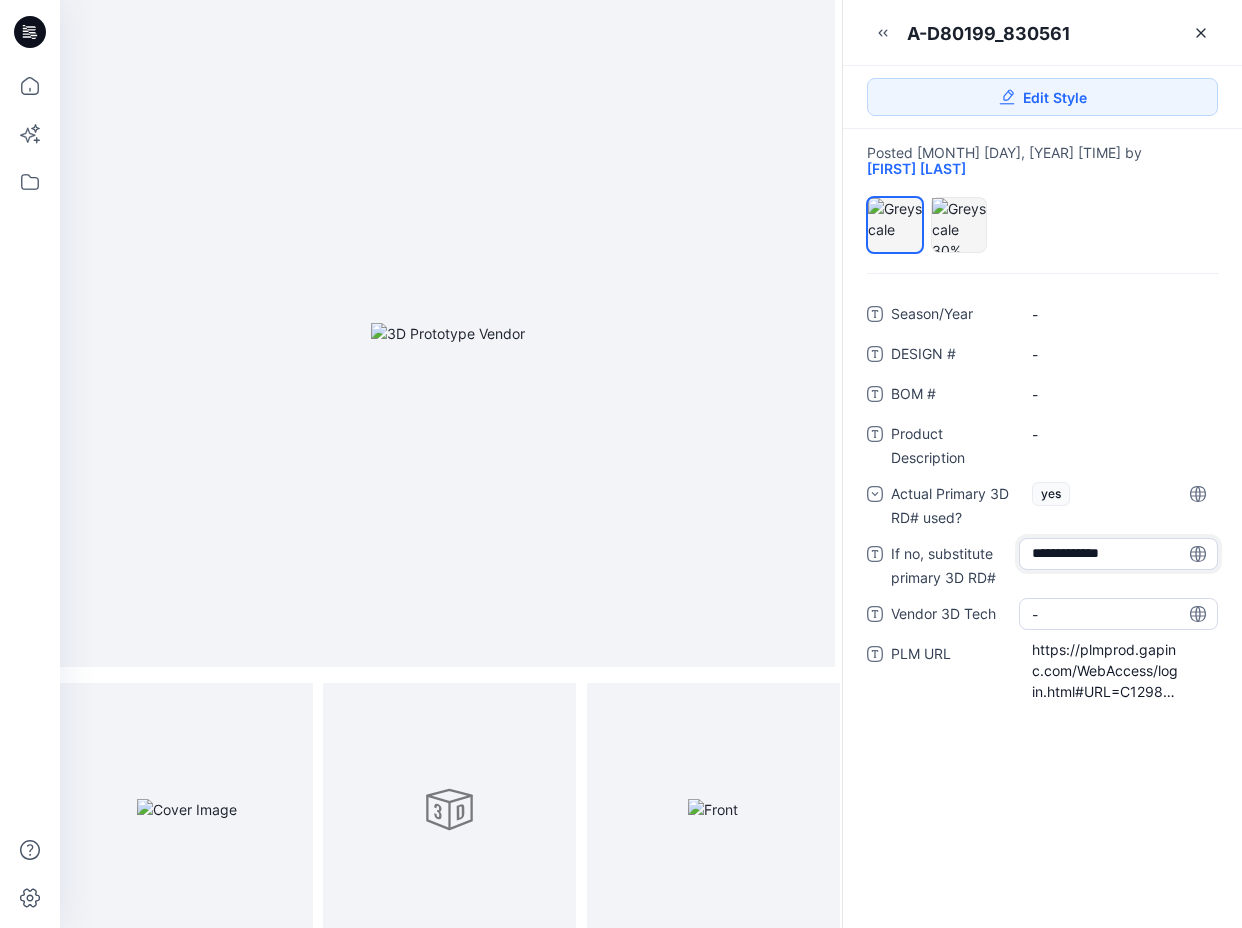 type on "**********" 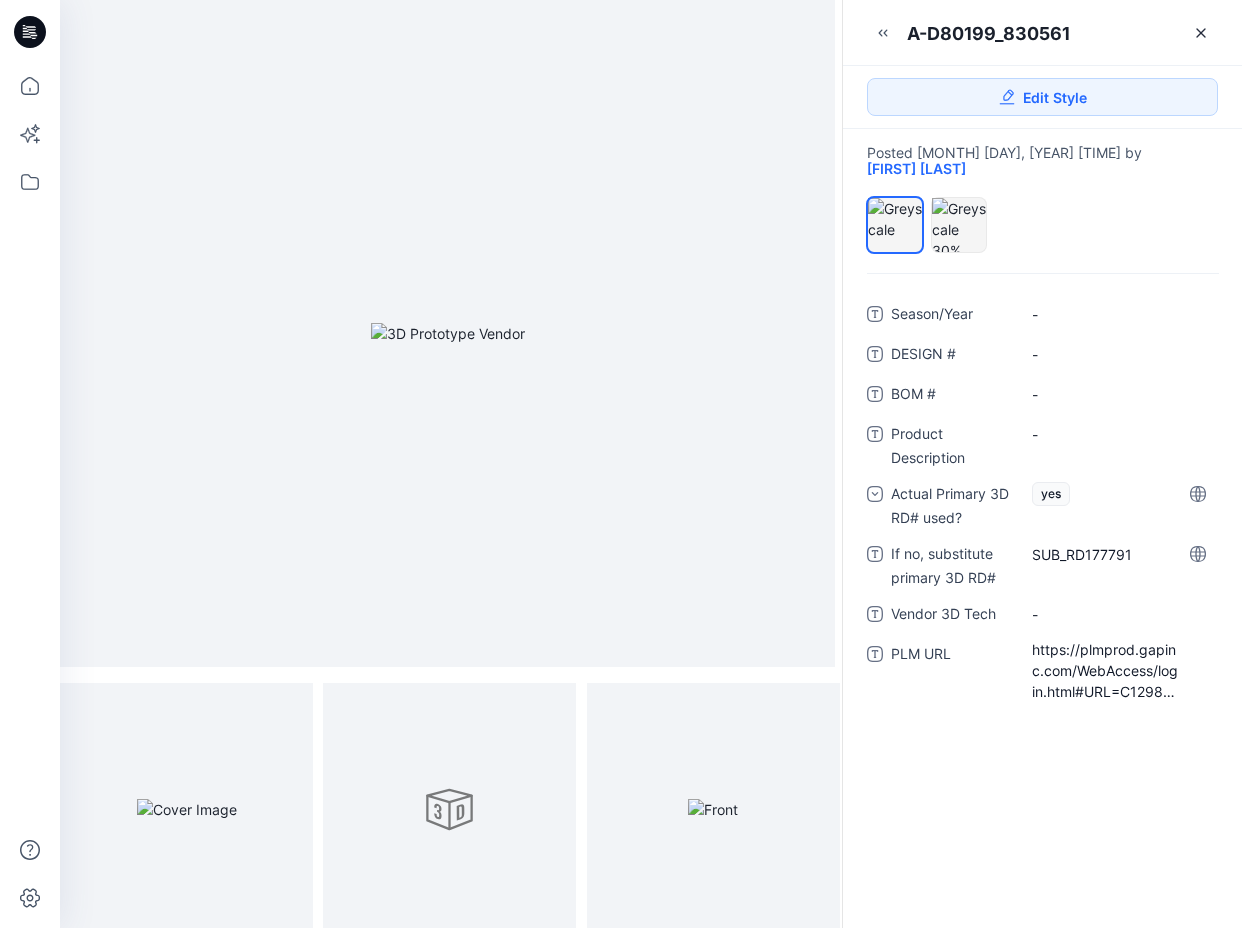 click on "SUB_RD177791" at bounding box center (1118, 564) 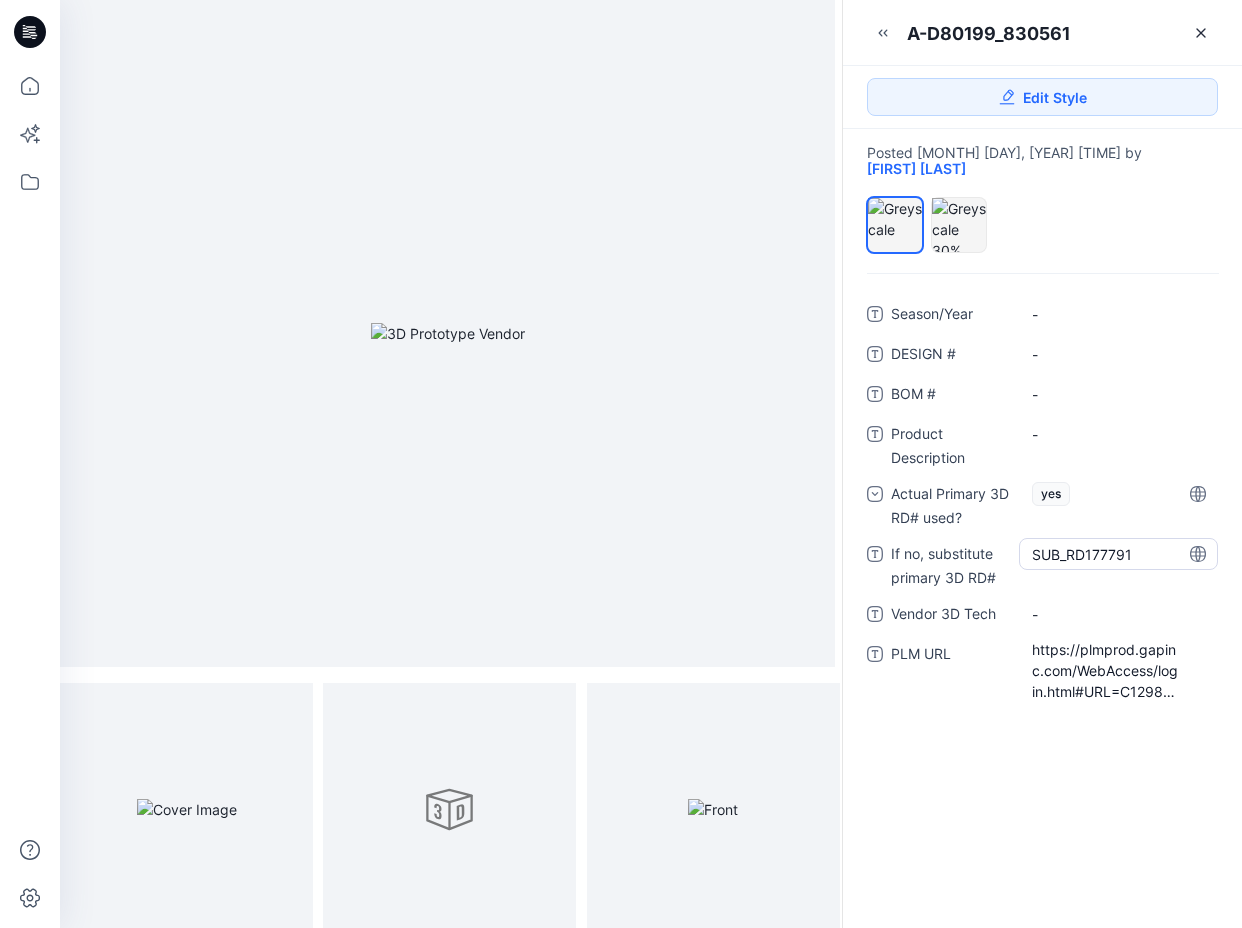 click on "SUB_RD177791" at bounding box center (1118, 554) 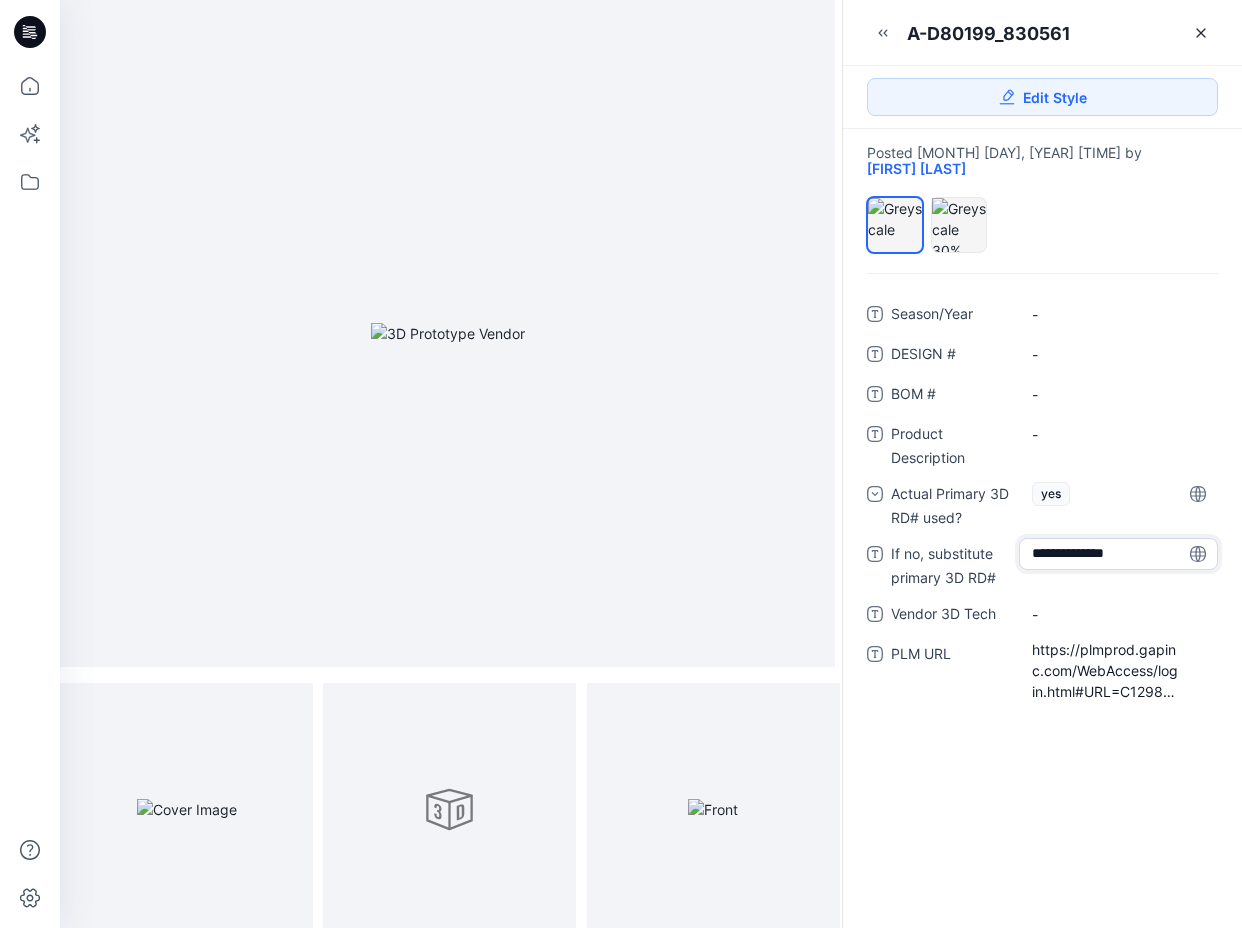 type on "**********" 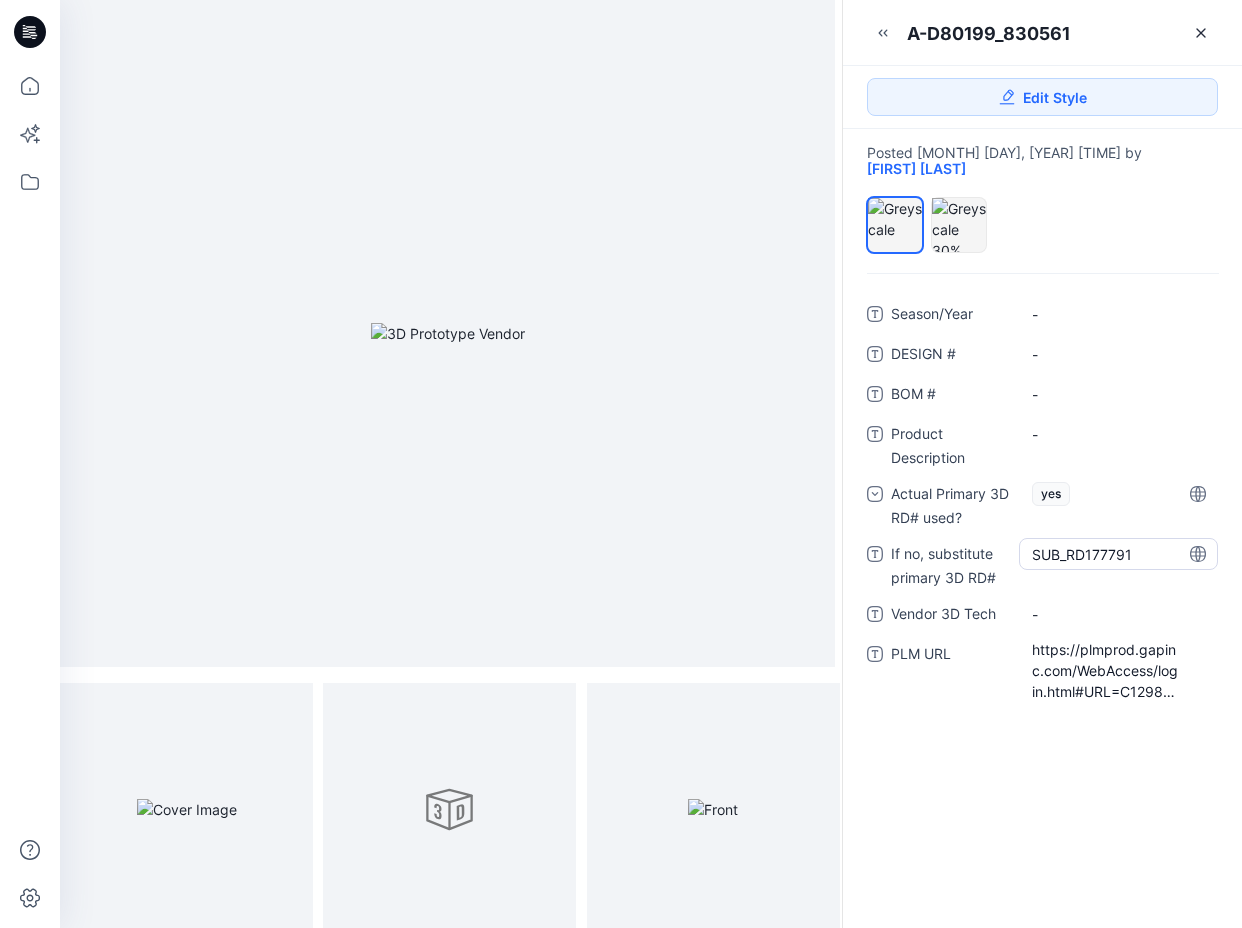 click on "SUB_RD177791" at bounding box center [1118, 554] 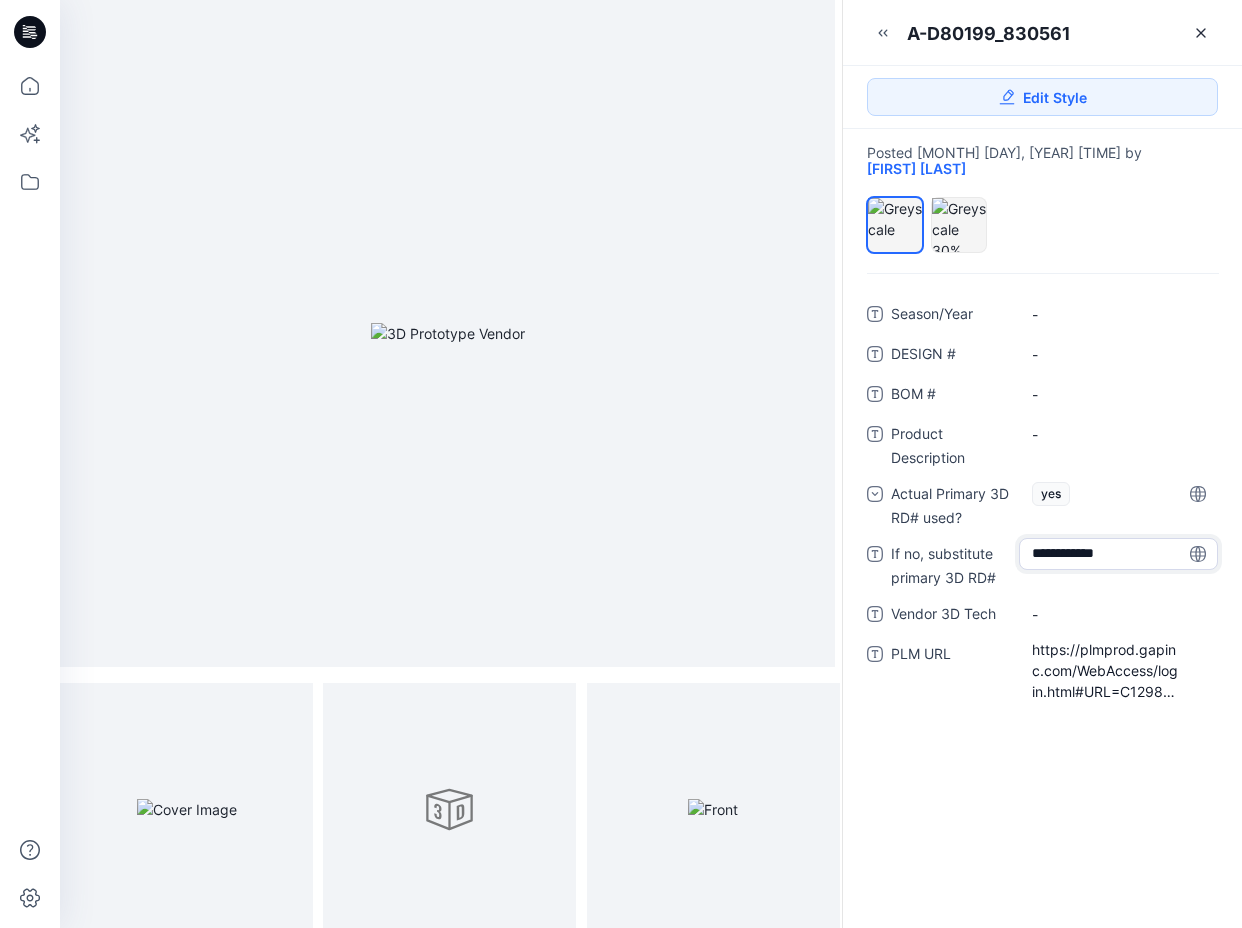 click on "**********" at bounding box center [1118, 554] 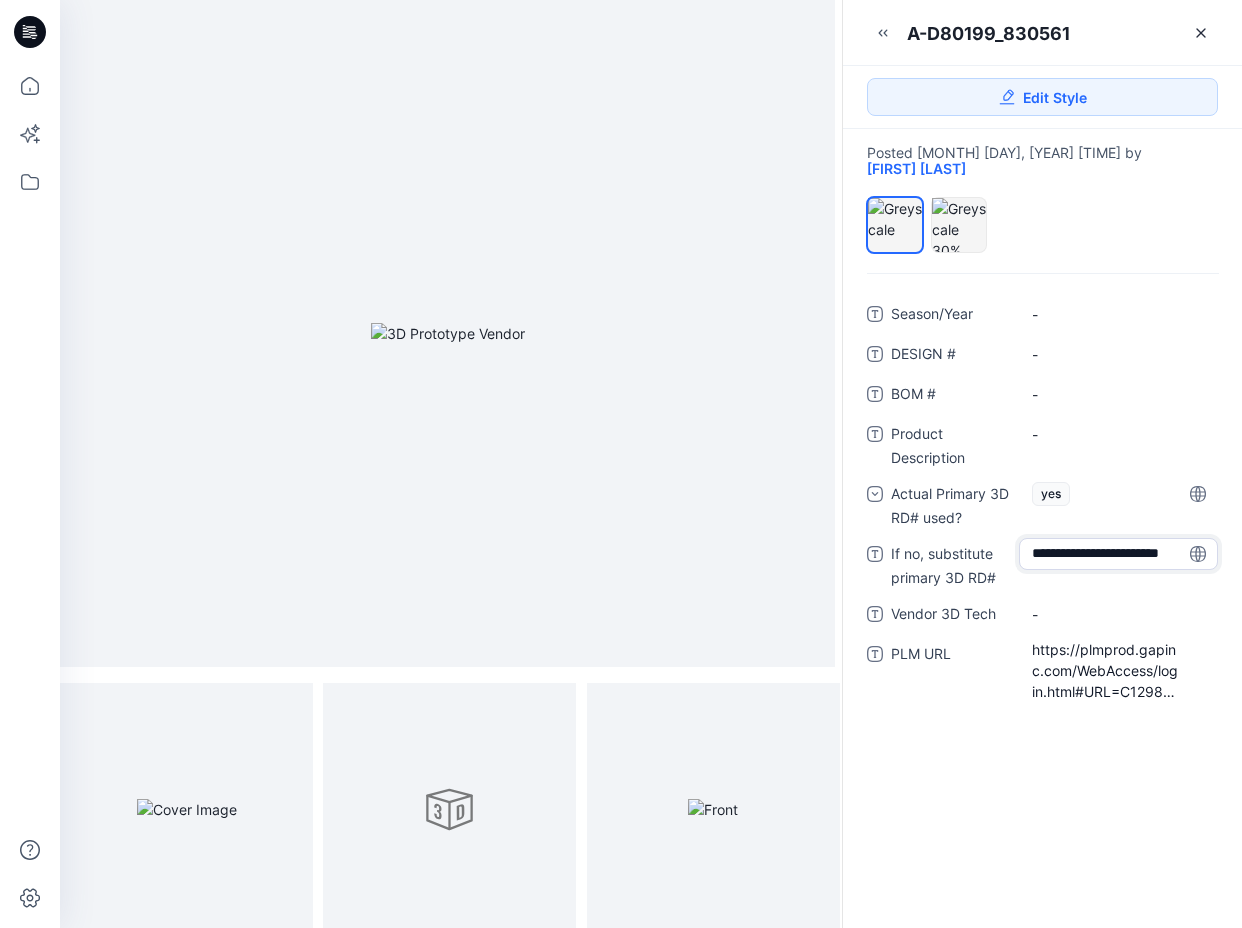 scroll, scrollTop: 6, scrollLeft: 0, axis: vertical 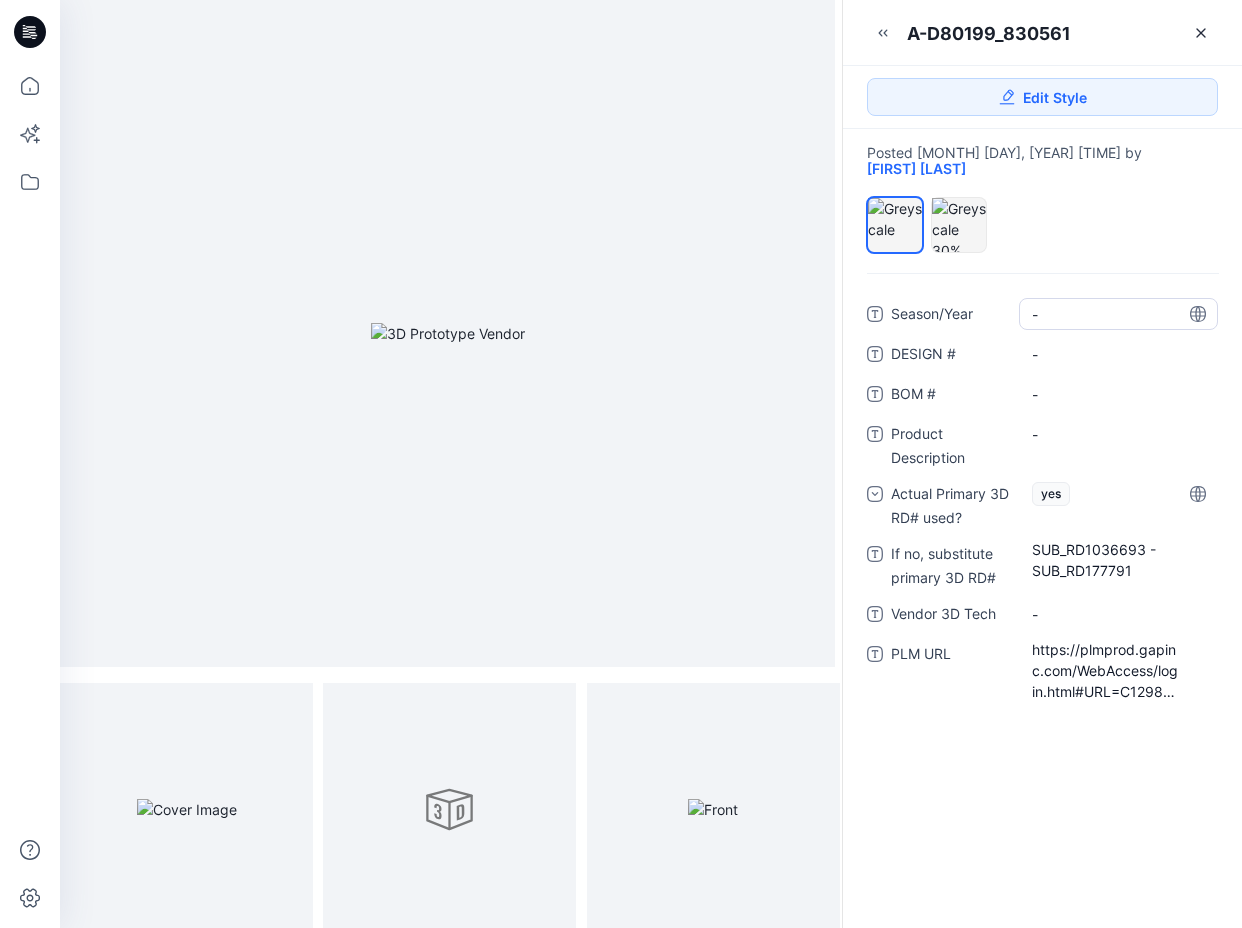 click on "-" at bounding box center [1118, 314] 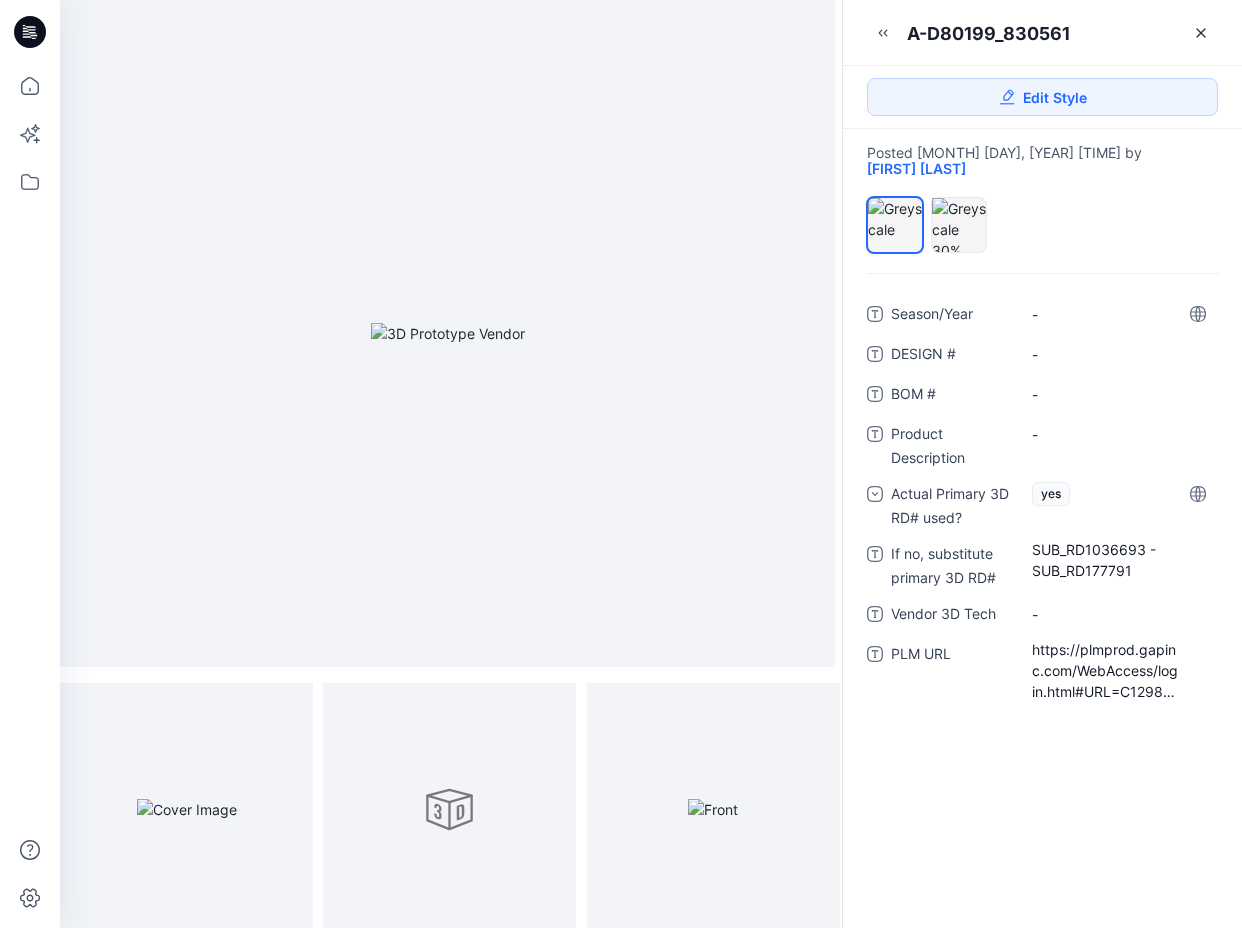 click on "A-D80199_830561" at bounding box center (1042, 24) 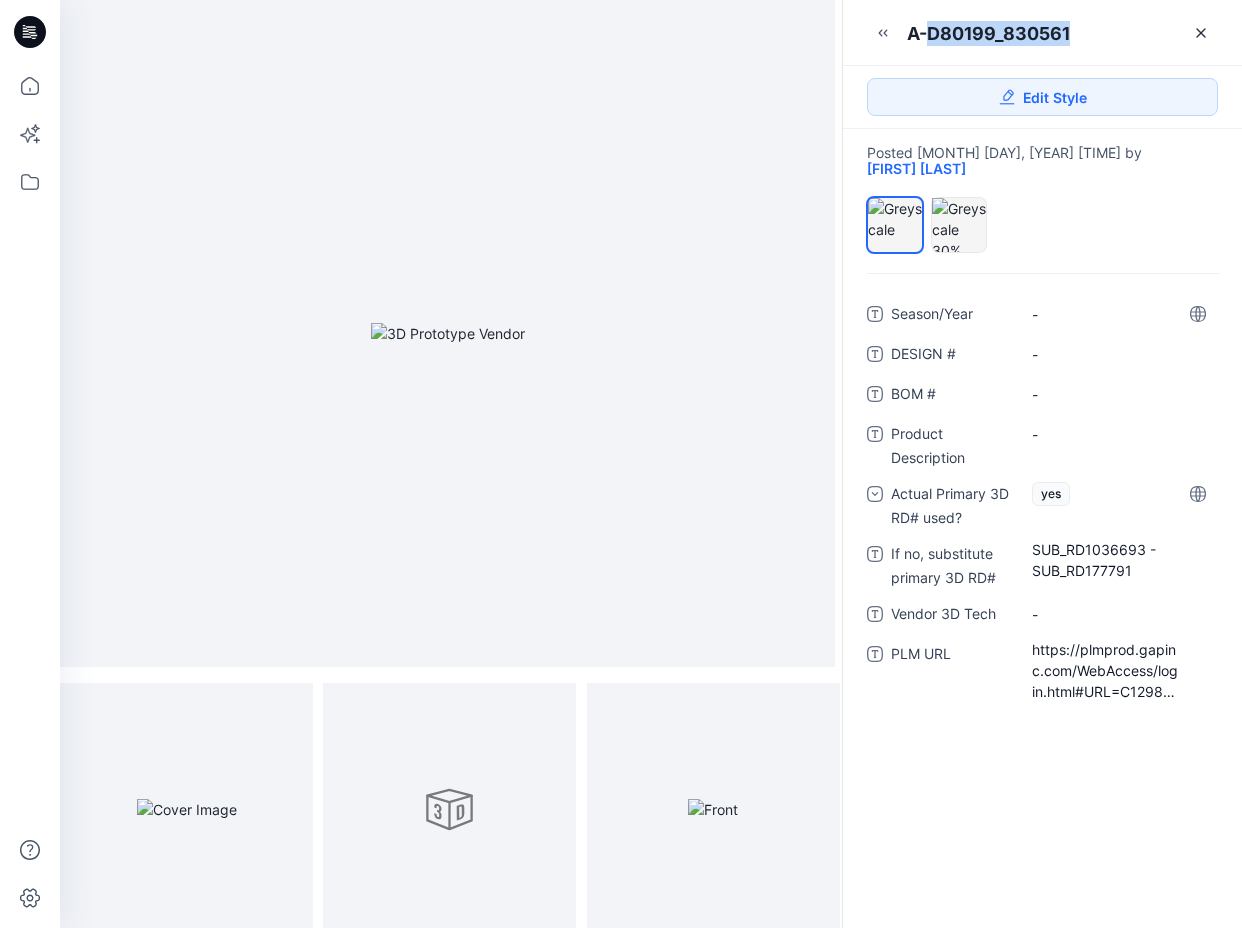 drag, startPoint x: 1080, startPoint y: 34, endPoint x: 936, endPoint y: 73, distance: 149.1878 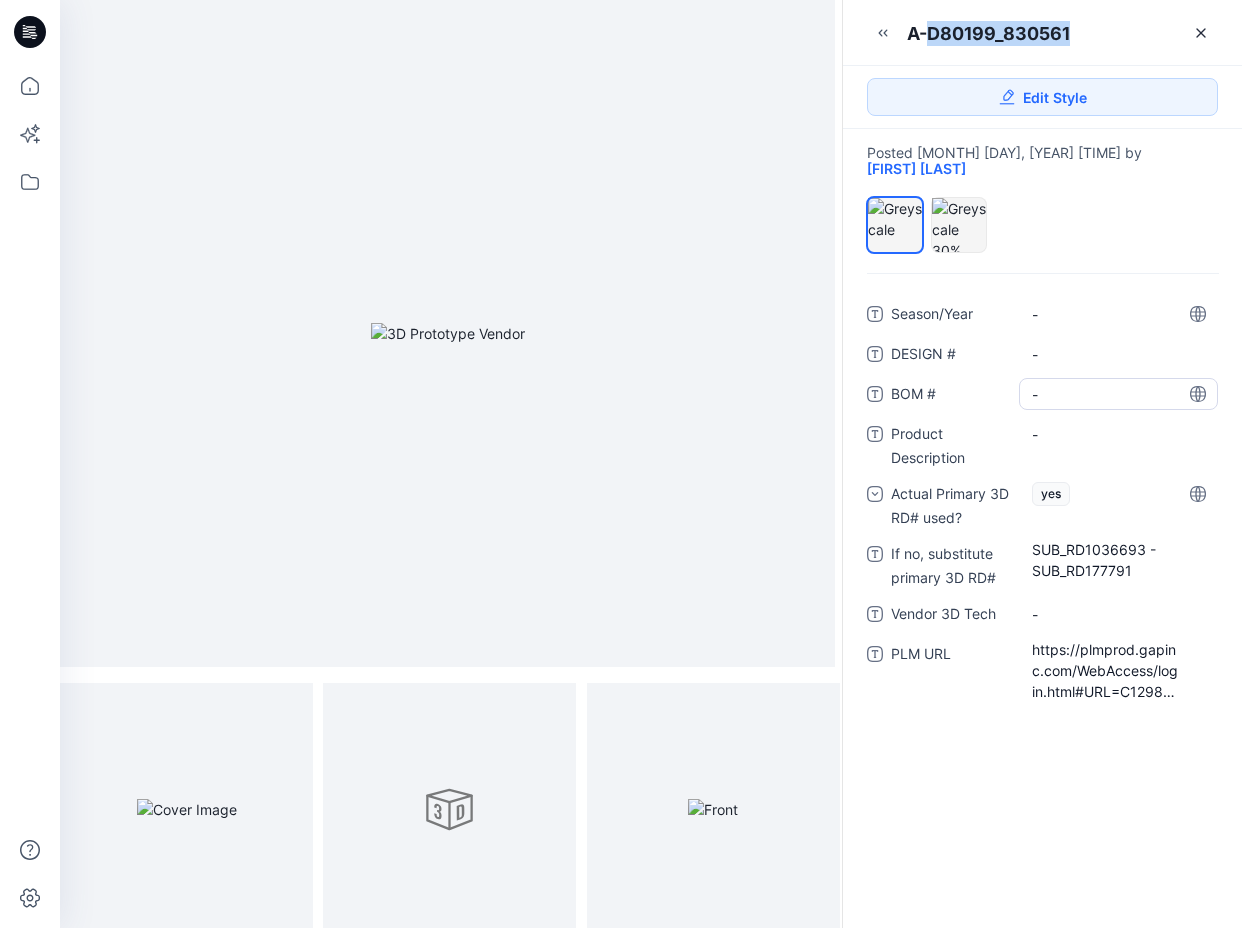 copy on "D80199_830561" 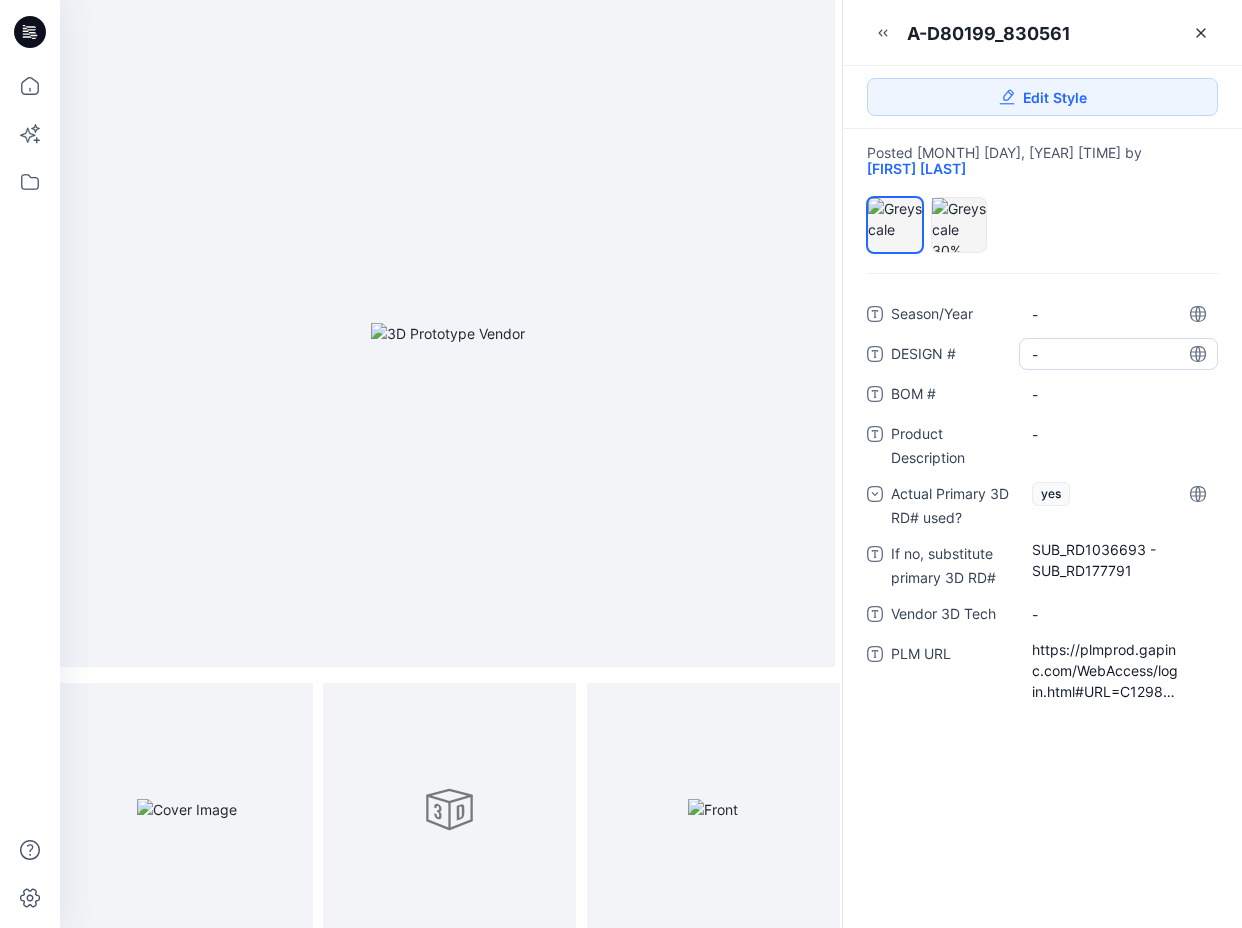 click on "-" at bounding box center (1118, 354) 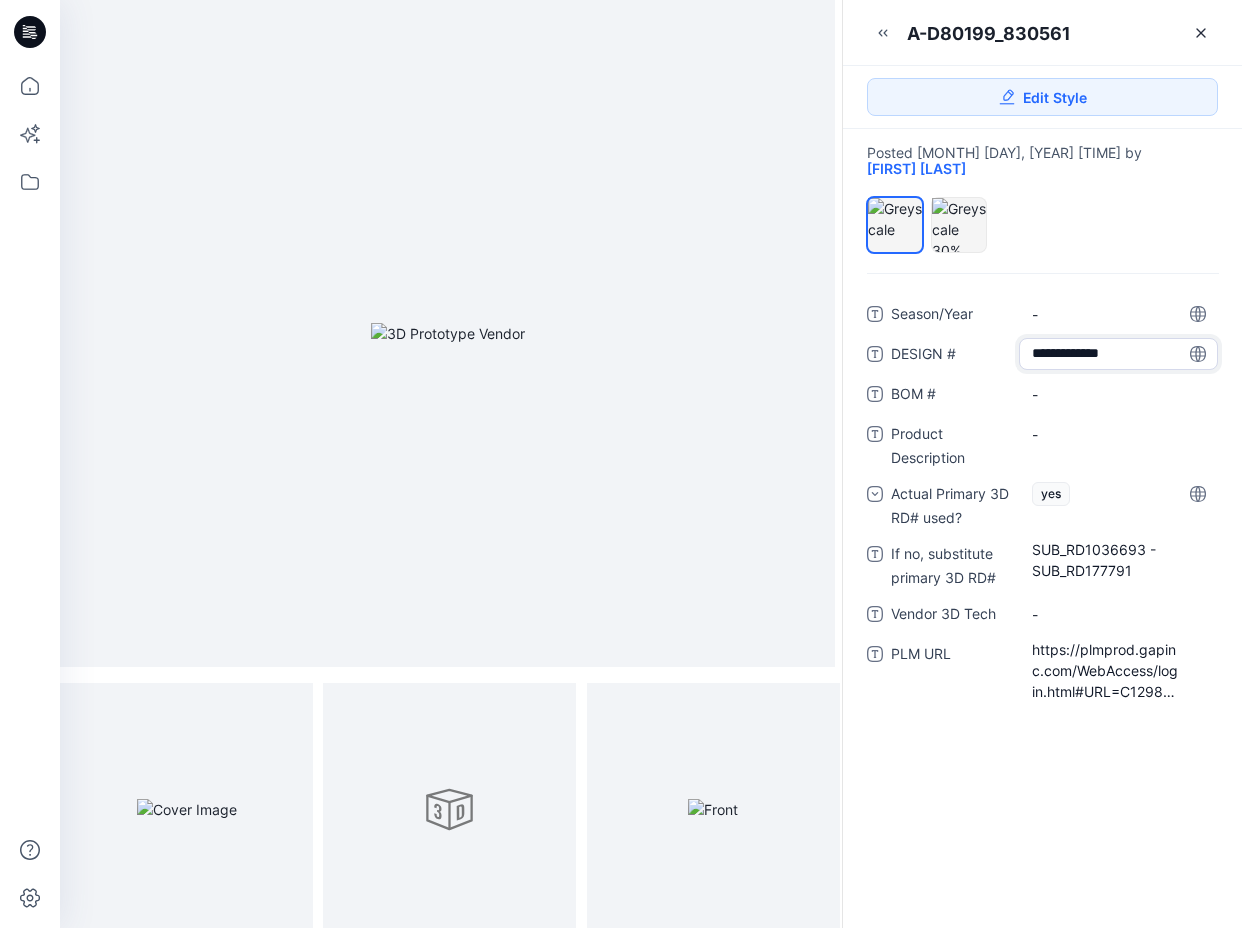 drag, startPoint x: 1148, startPoint y: 341, endPoint x: 1091, endPoint y: 335, distance: 57.31492 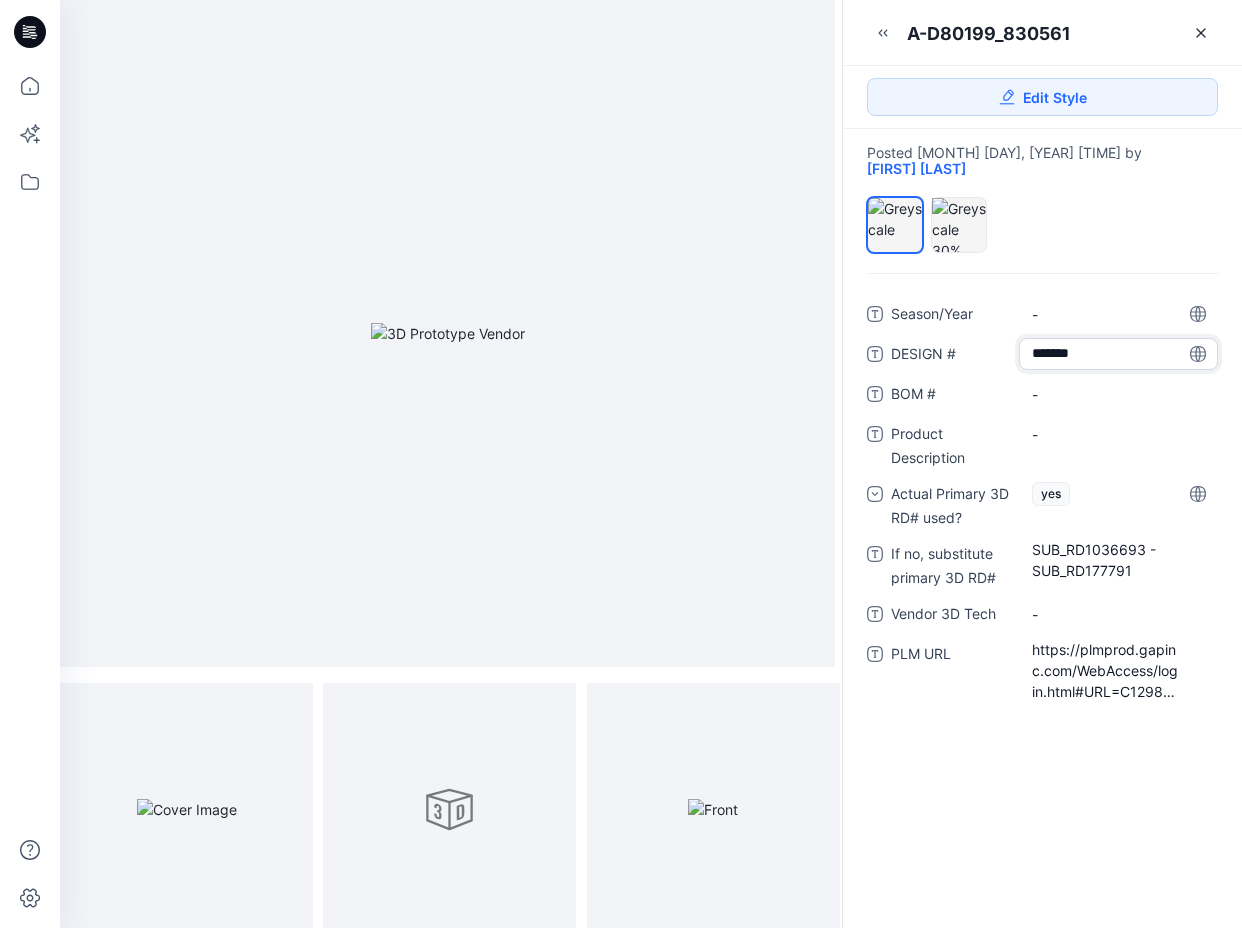 type on "******" 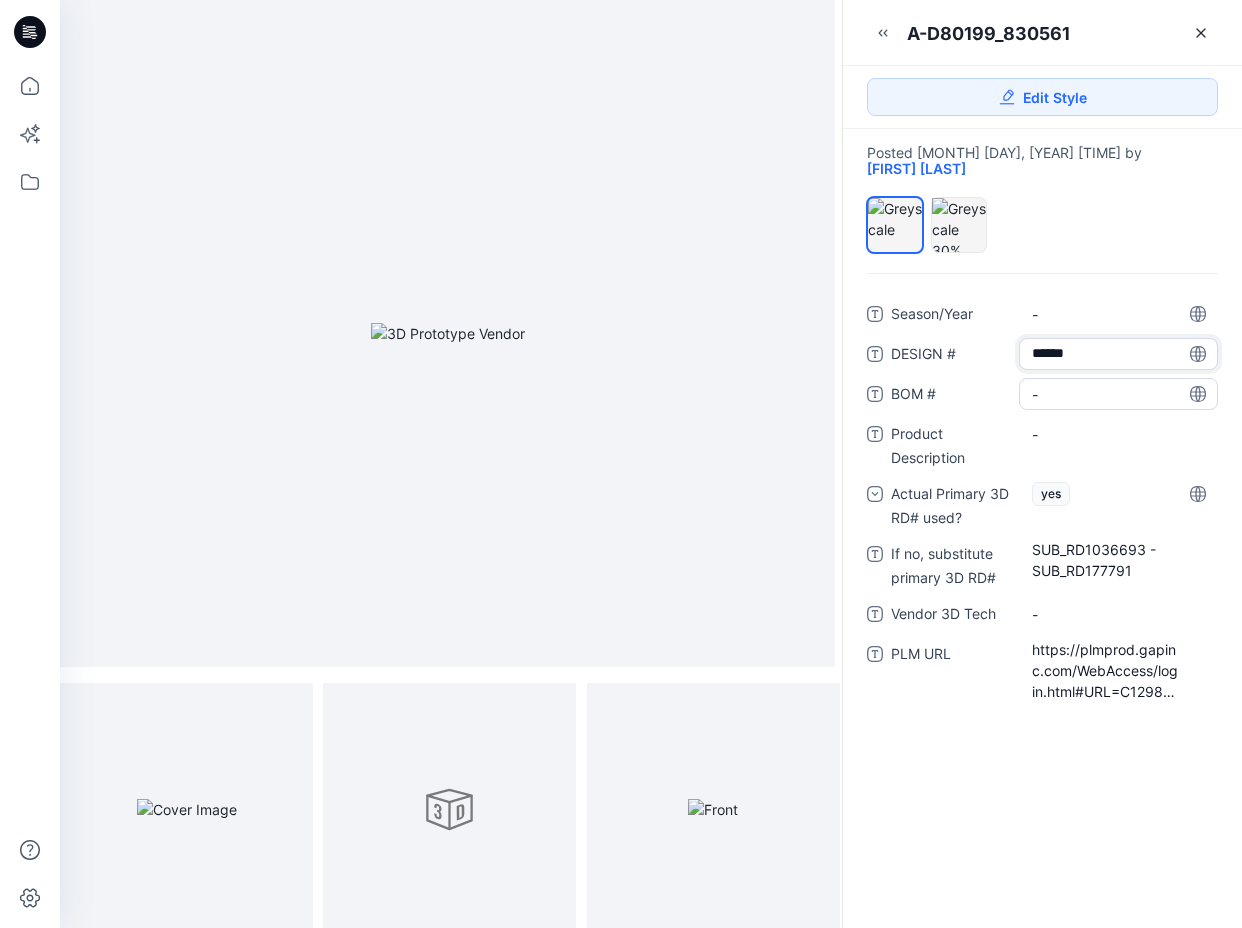 click on "-" at bounding box center [1118, 394] 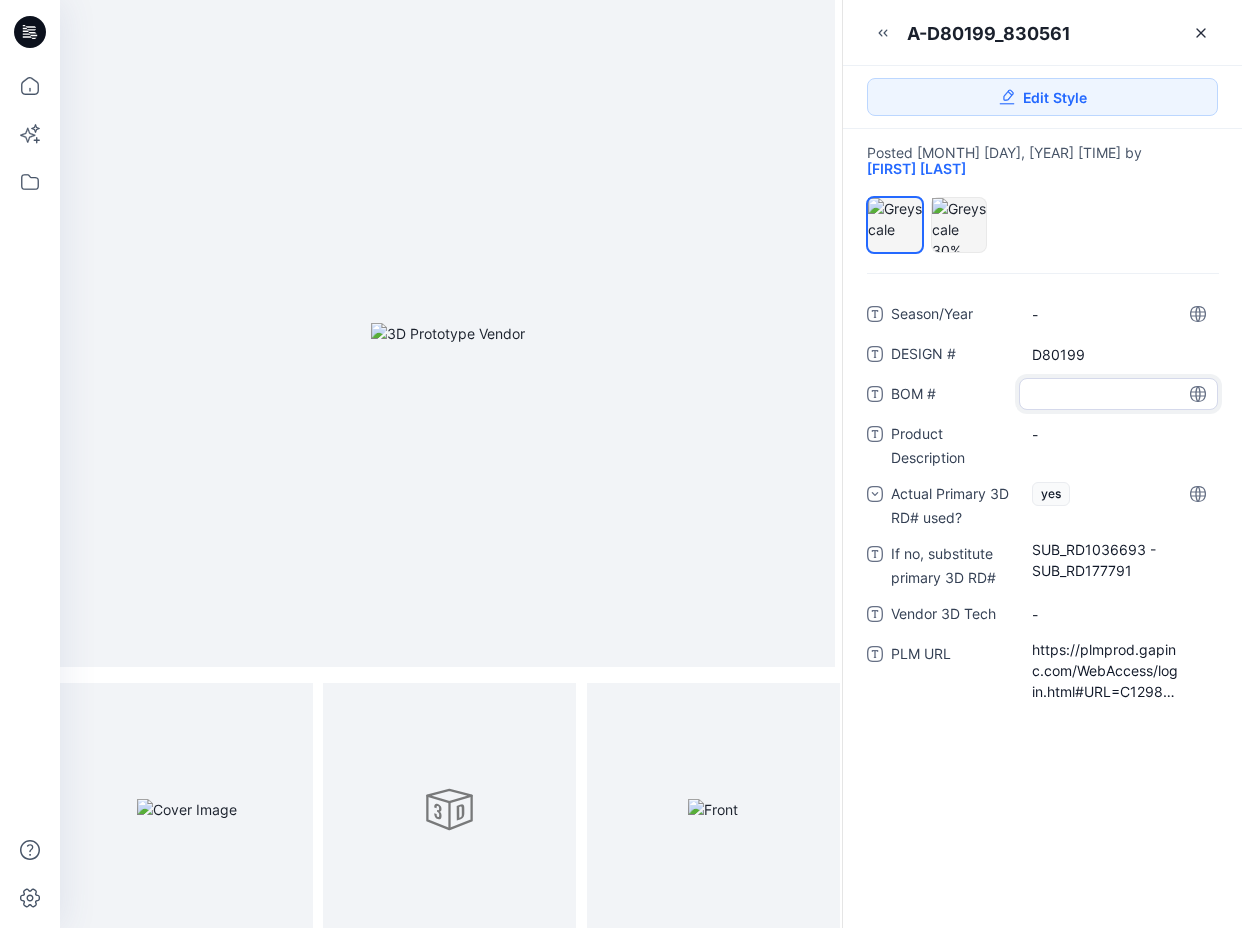 type on "******" 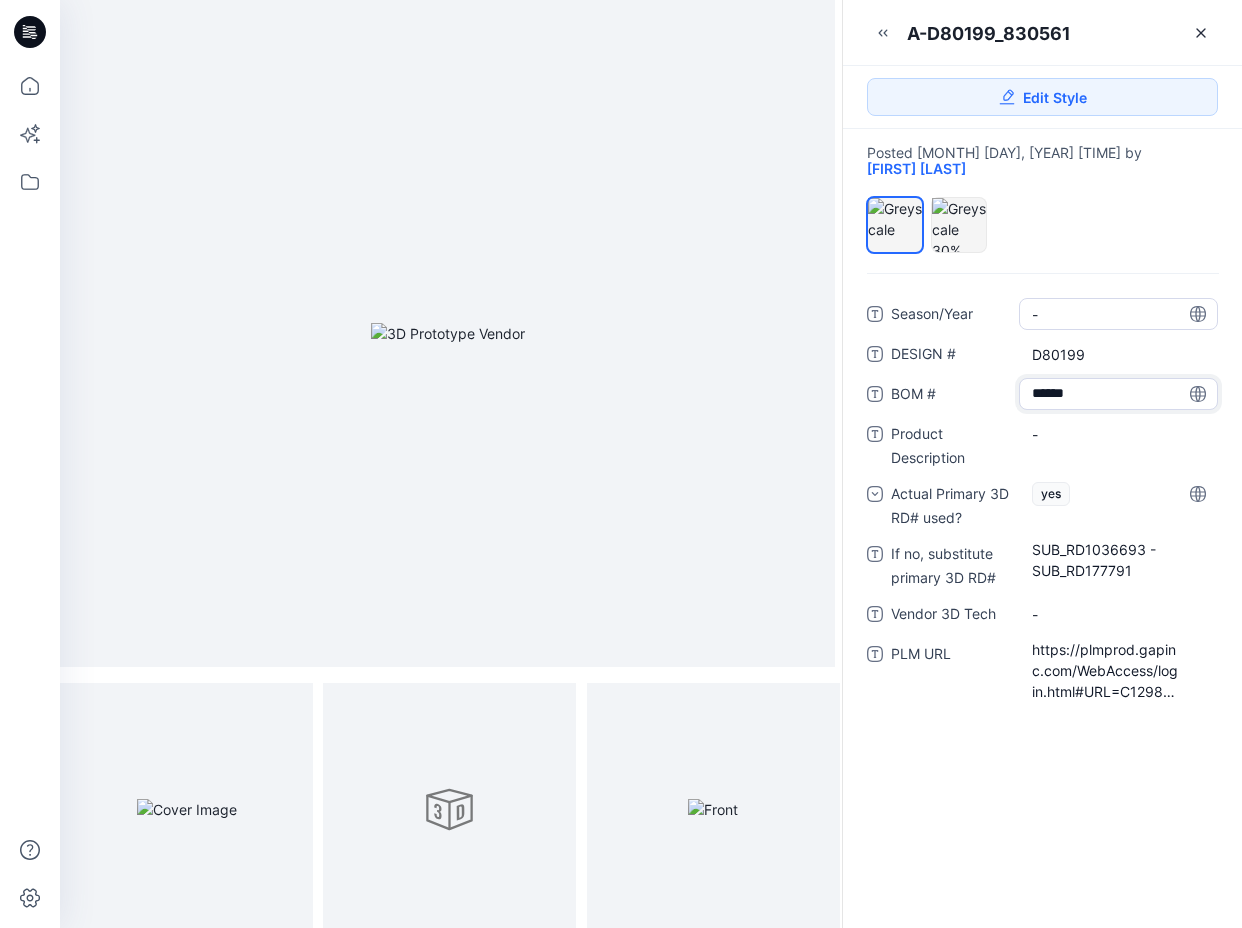 click on "-" at bounding box center (1118, 314) 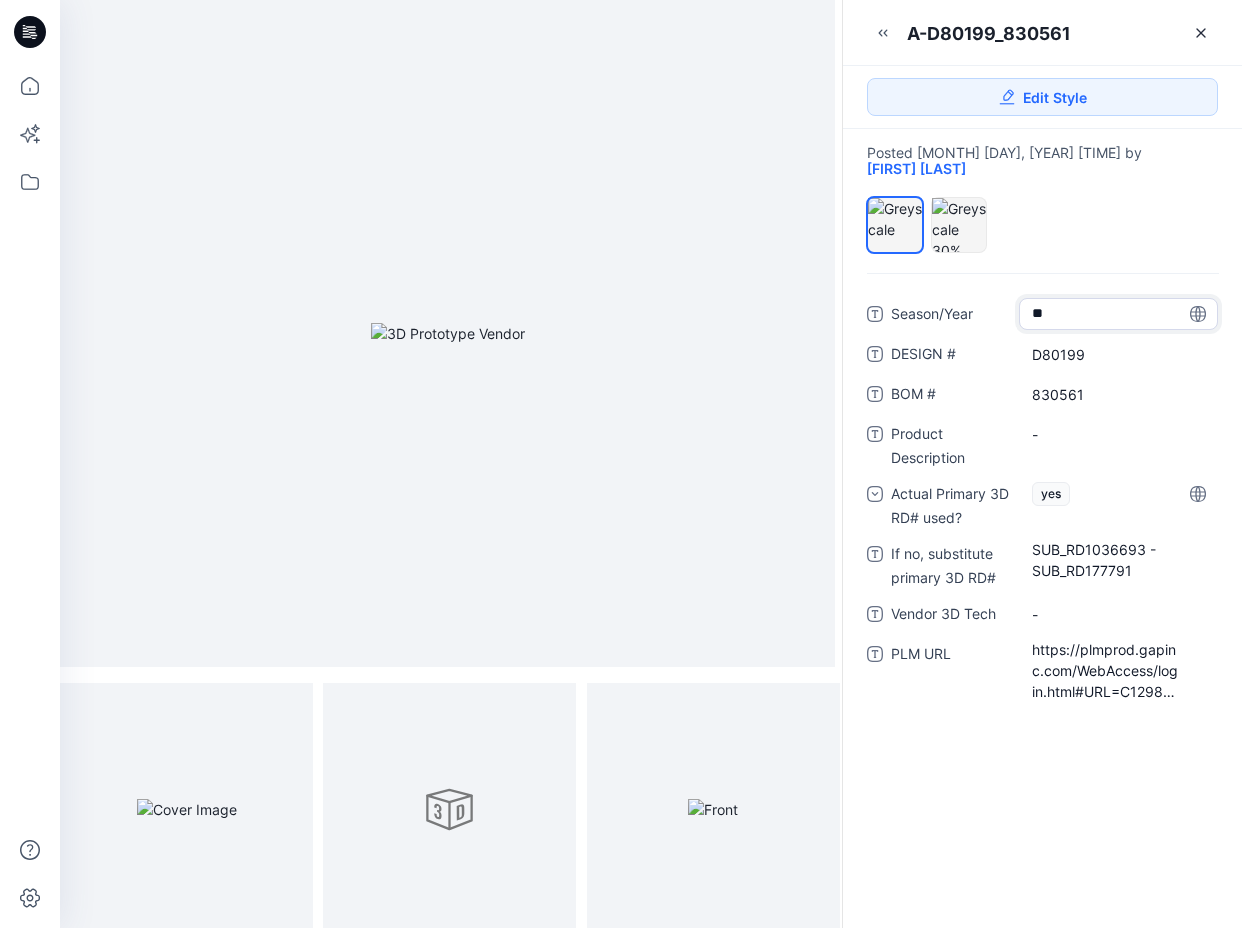 type on "*" 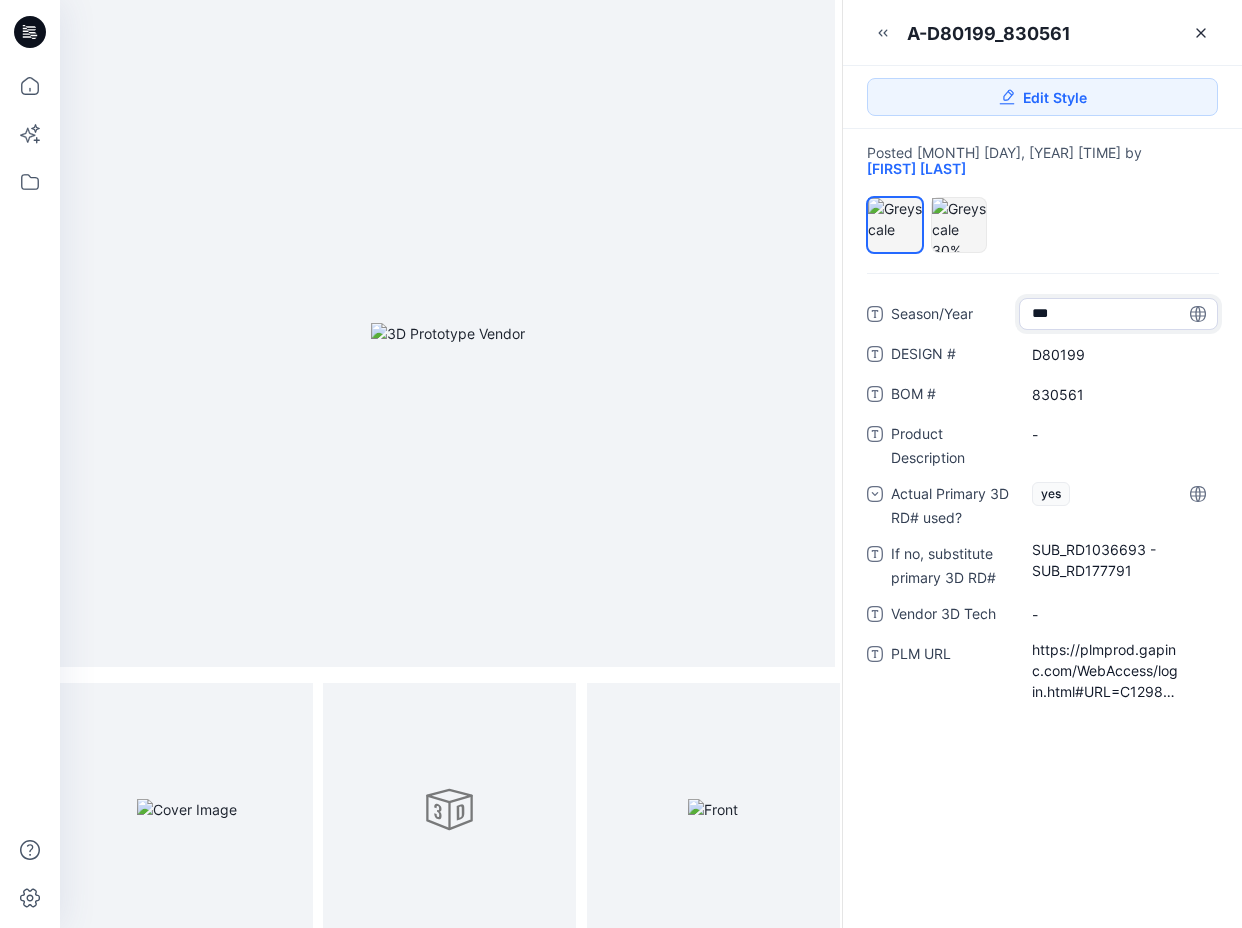 type on "****" 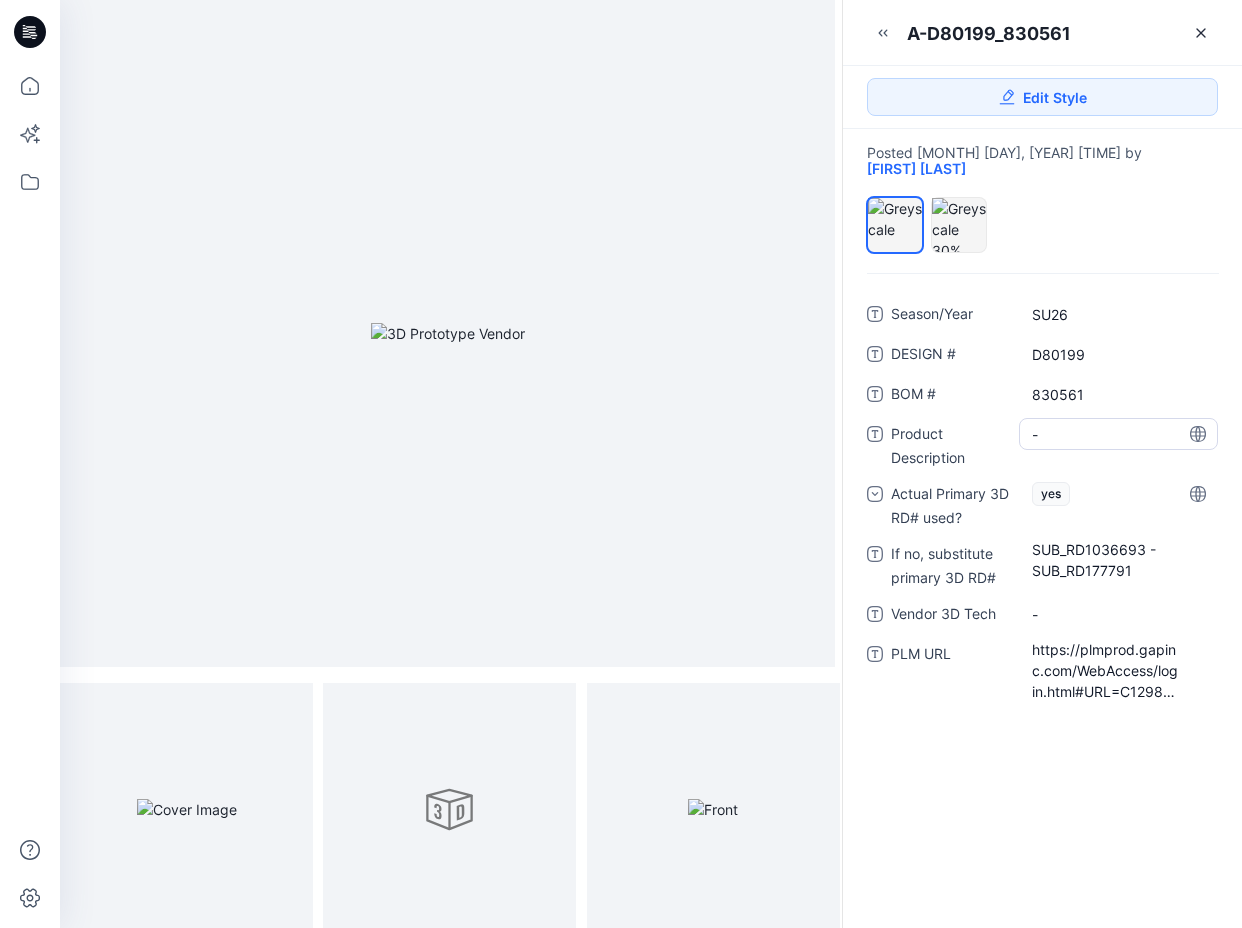 click on "-" at bounding box center (1118, 434) 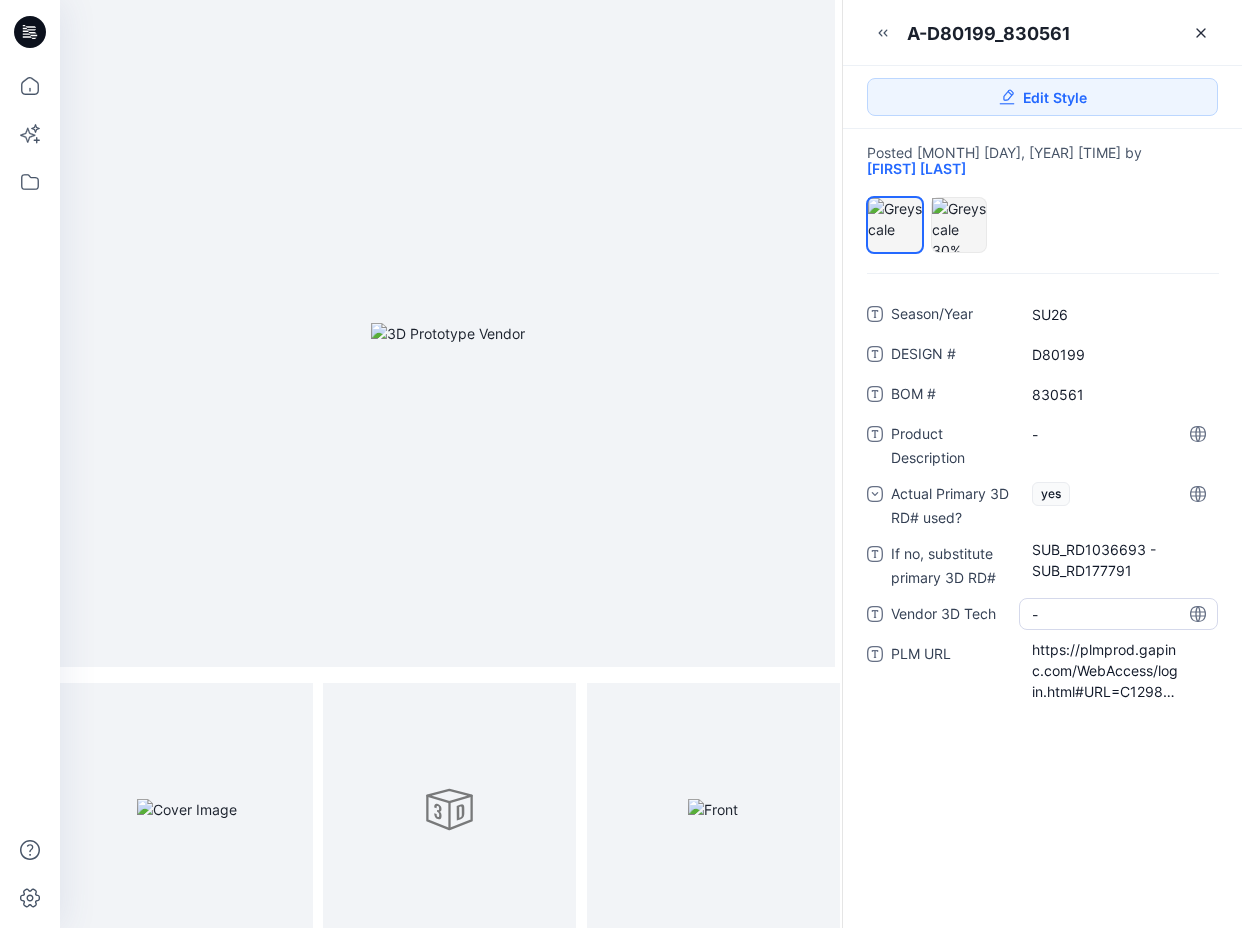 click on "-" at bounding box center (1118, 614) 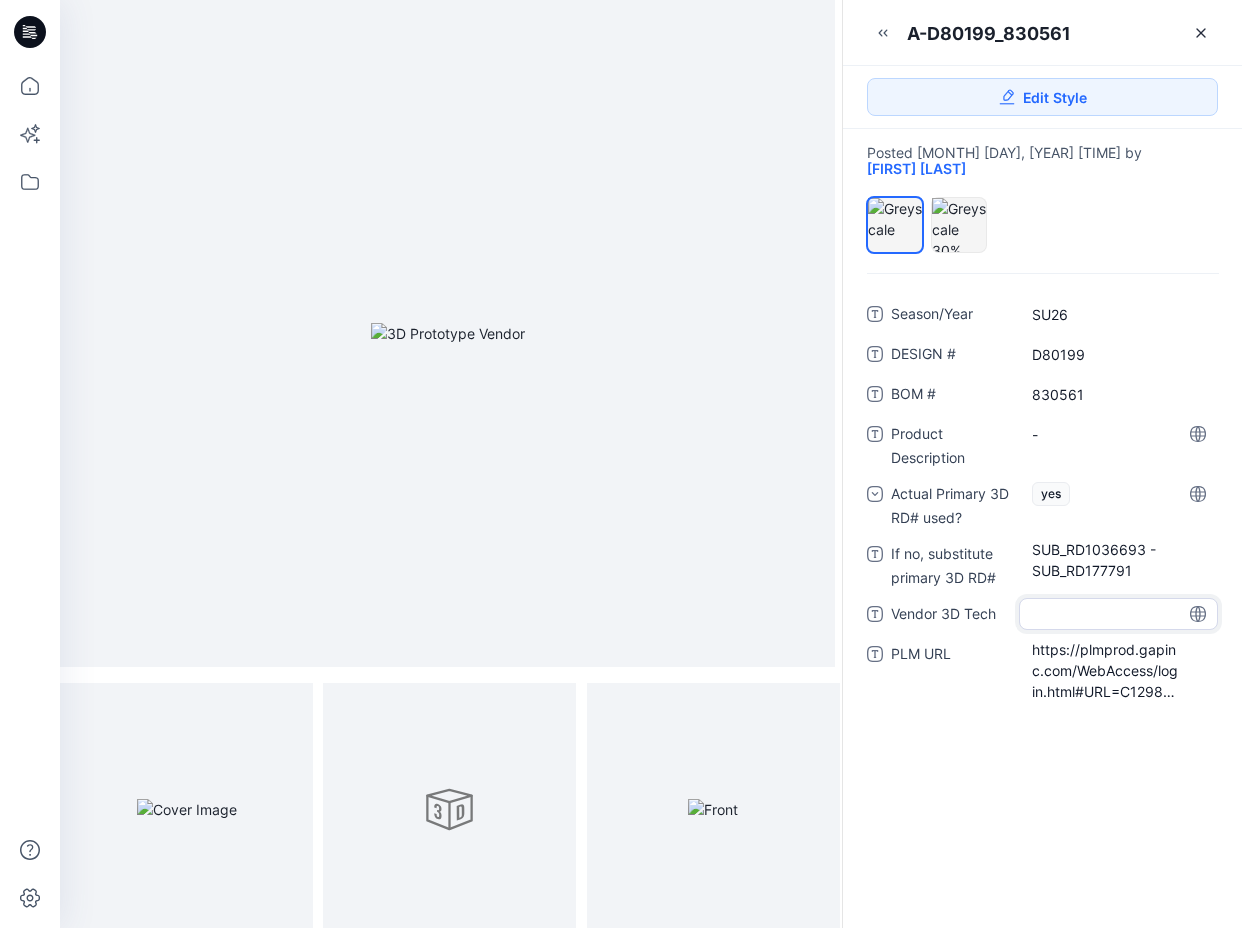 type on "*" 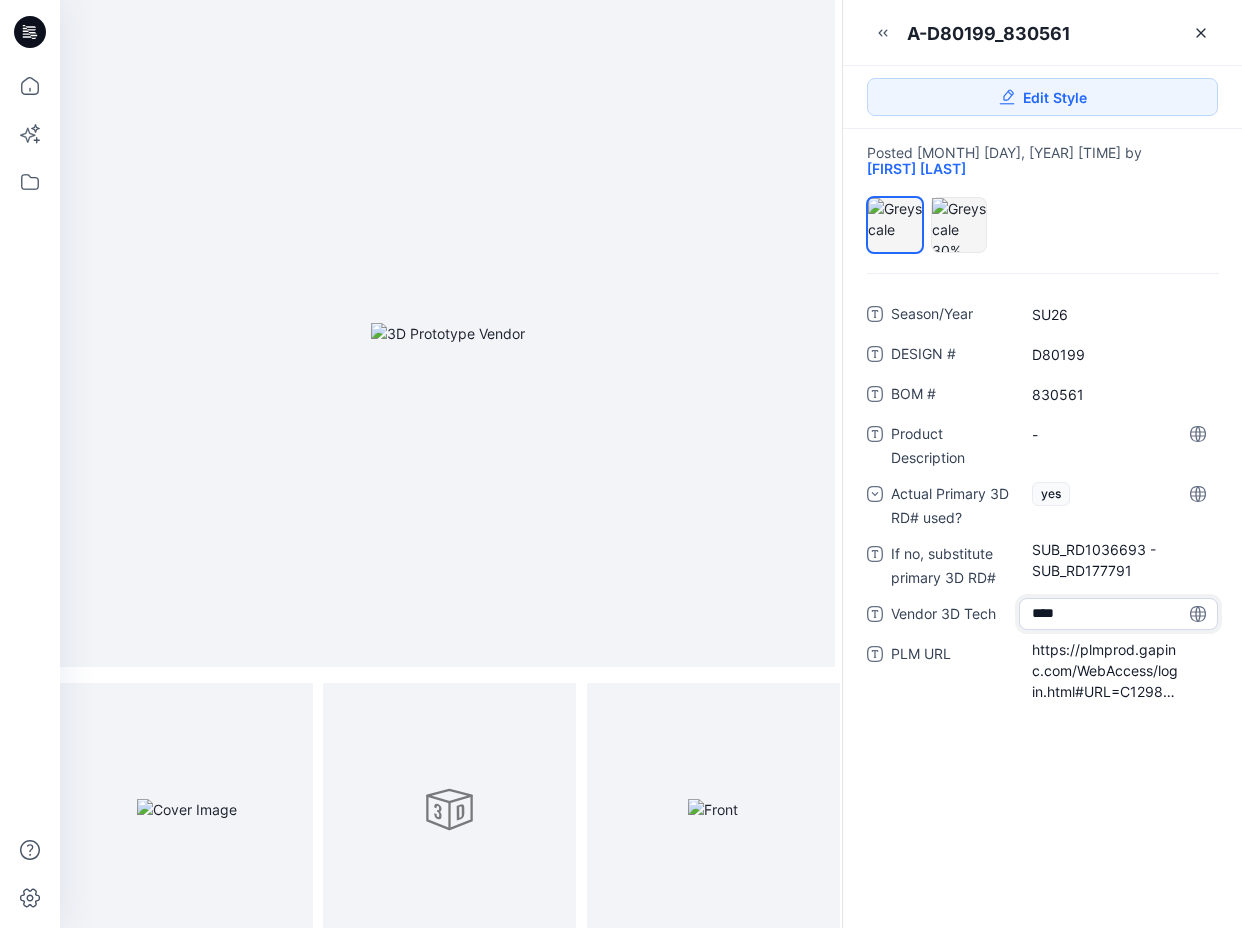 type on "*****" 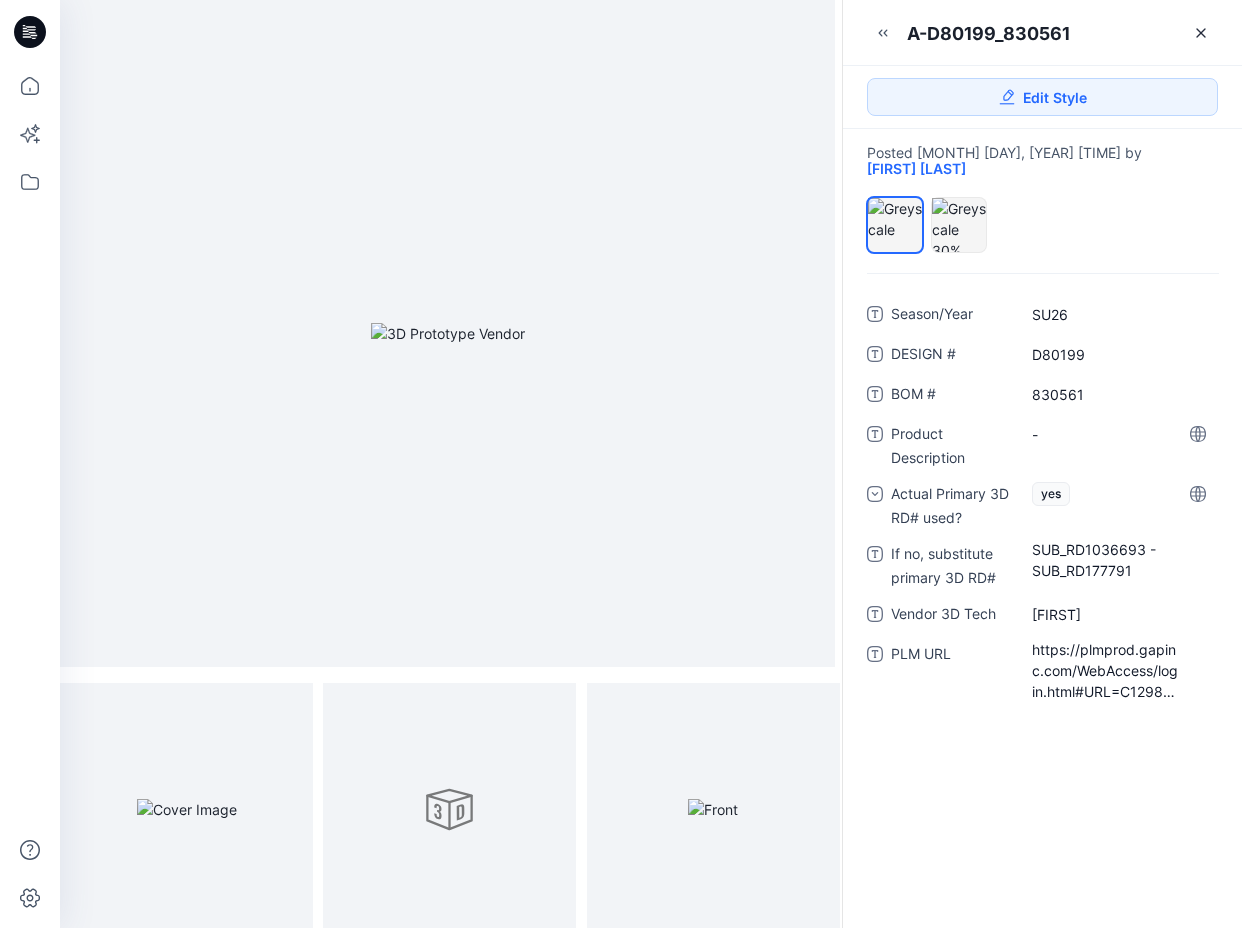 click on "Season/Year SU26 DESIGN # D80199 BOM # 830561 Product Description - Actual Primary 3D RD# used? yes If no, substitute primary 3D RD# SUB_RD1036693 - SUB_RD177791 Vendor 3D Tech [FIRST] PLM URL https://plmprod.gapinc.com/WebAccess/login.html#URL=C129817152" at bounding box center [1042, 601] 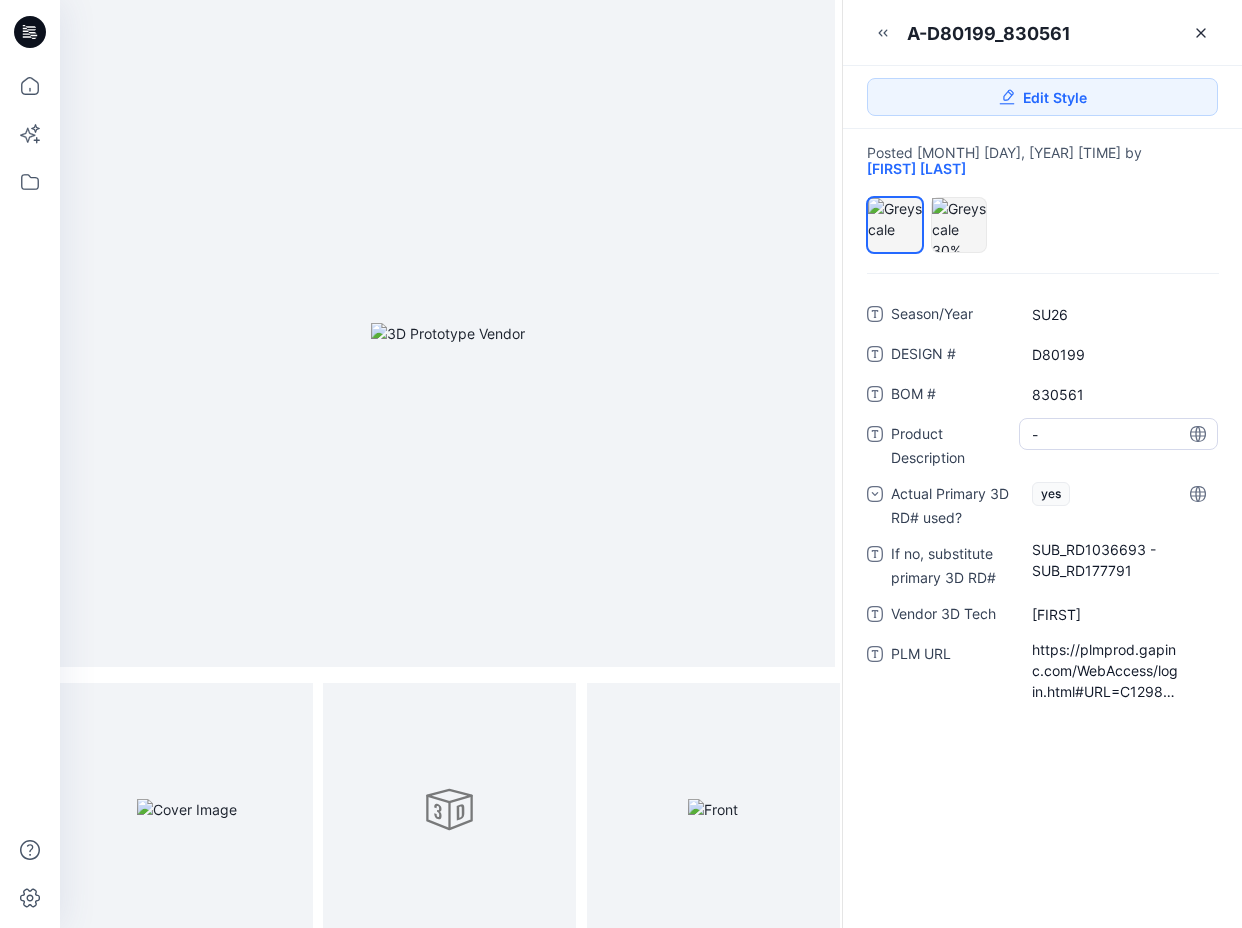 click on "-" at bounding box center [1118, 434] 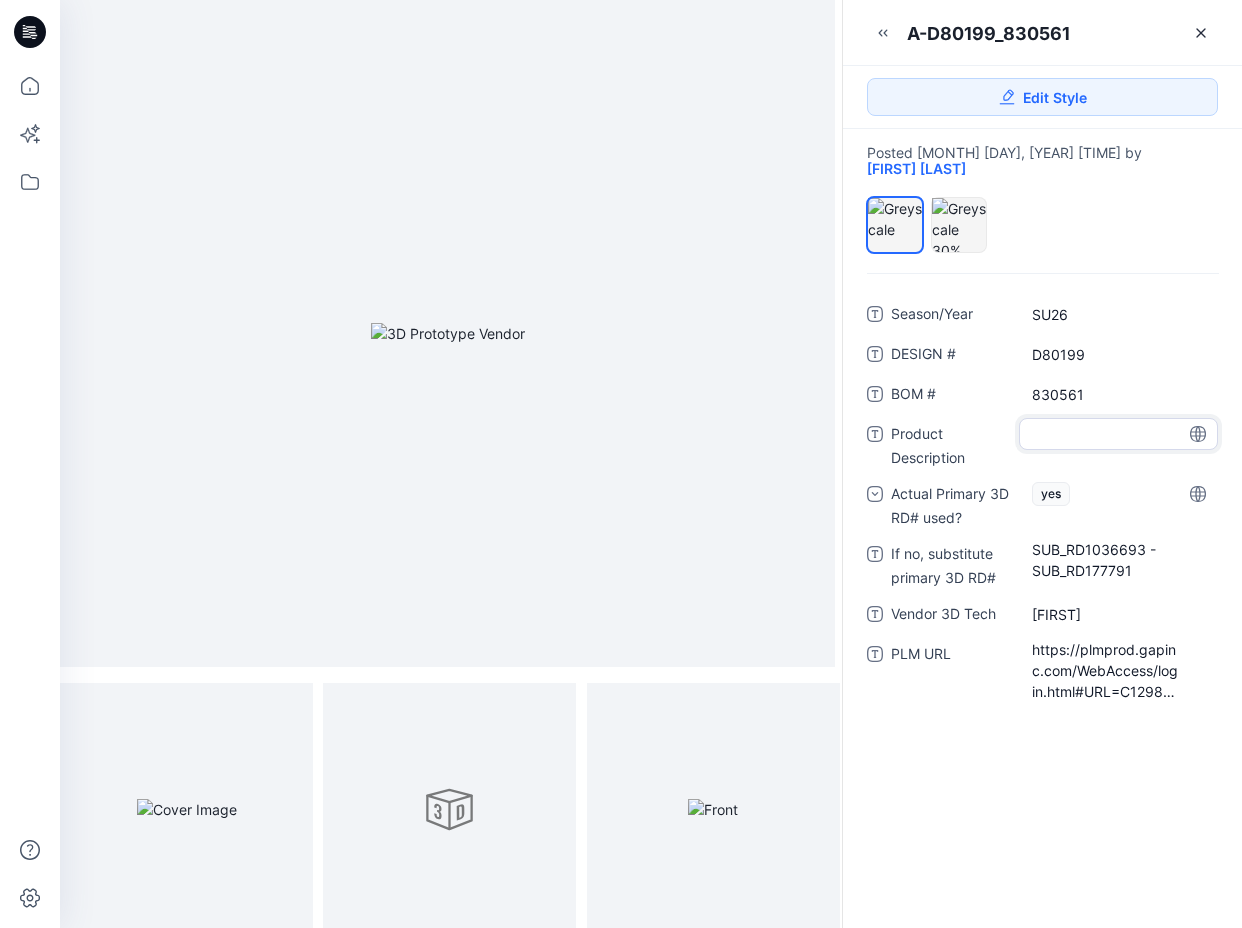 type on "**********" 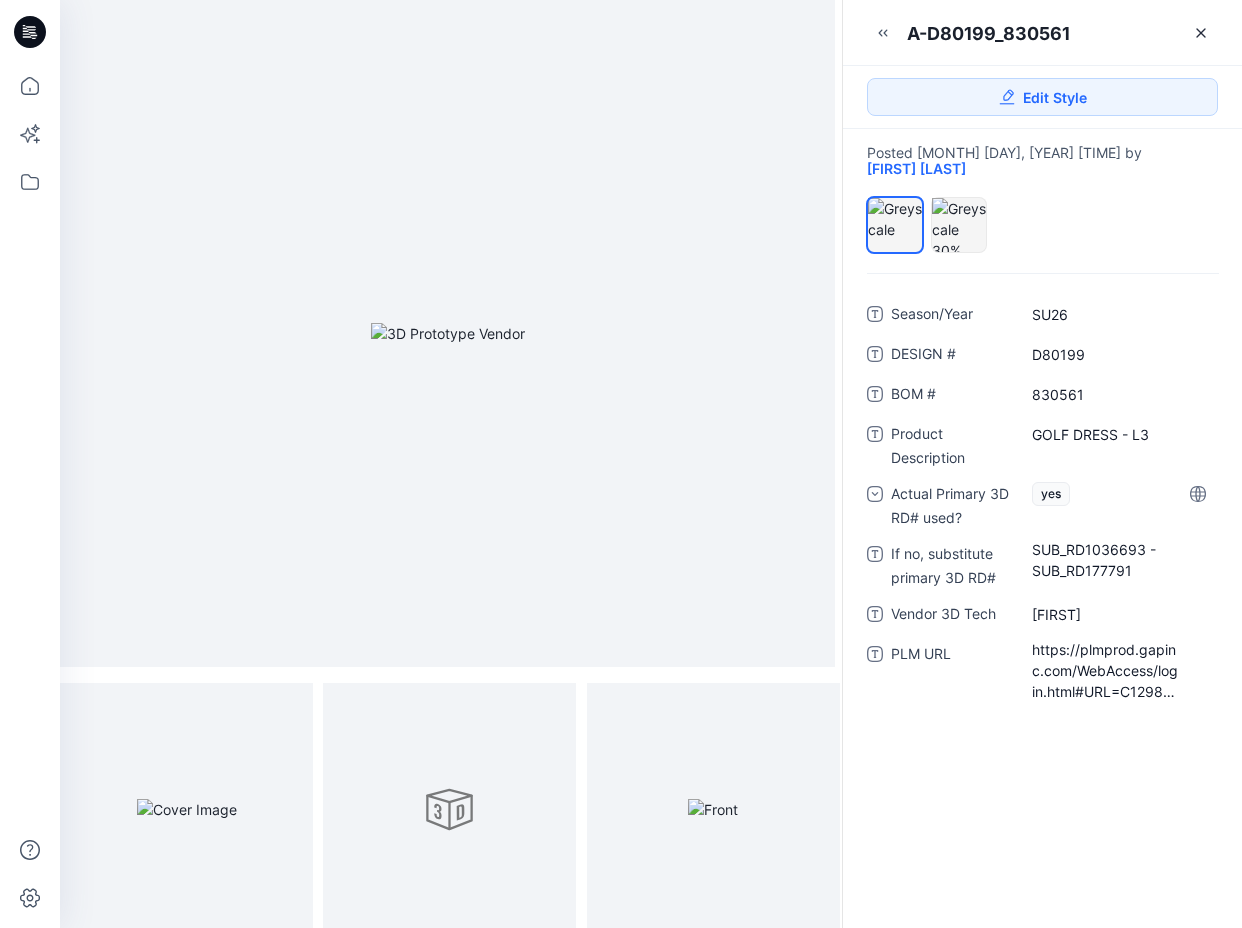 click on "Season/Year SU26 DESIGN # D80199 BOM # 830561 Product Description GOLF DRESS - L3 Actual Primary 3D RD# used? yes If no, substitute primary 3D RD# SUB_RD1036693 - SUB_RD177791 Vendor 3D Tech [FIRST] PLM URL https://plmprod.gapinc.com/WebAccess/login.html#URL=C129817152" at bounding box center [1042, 601] 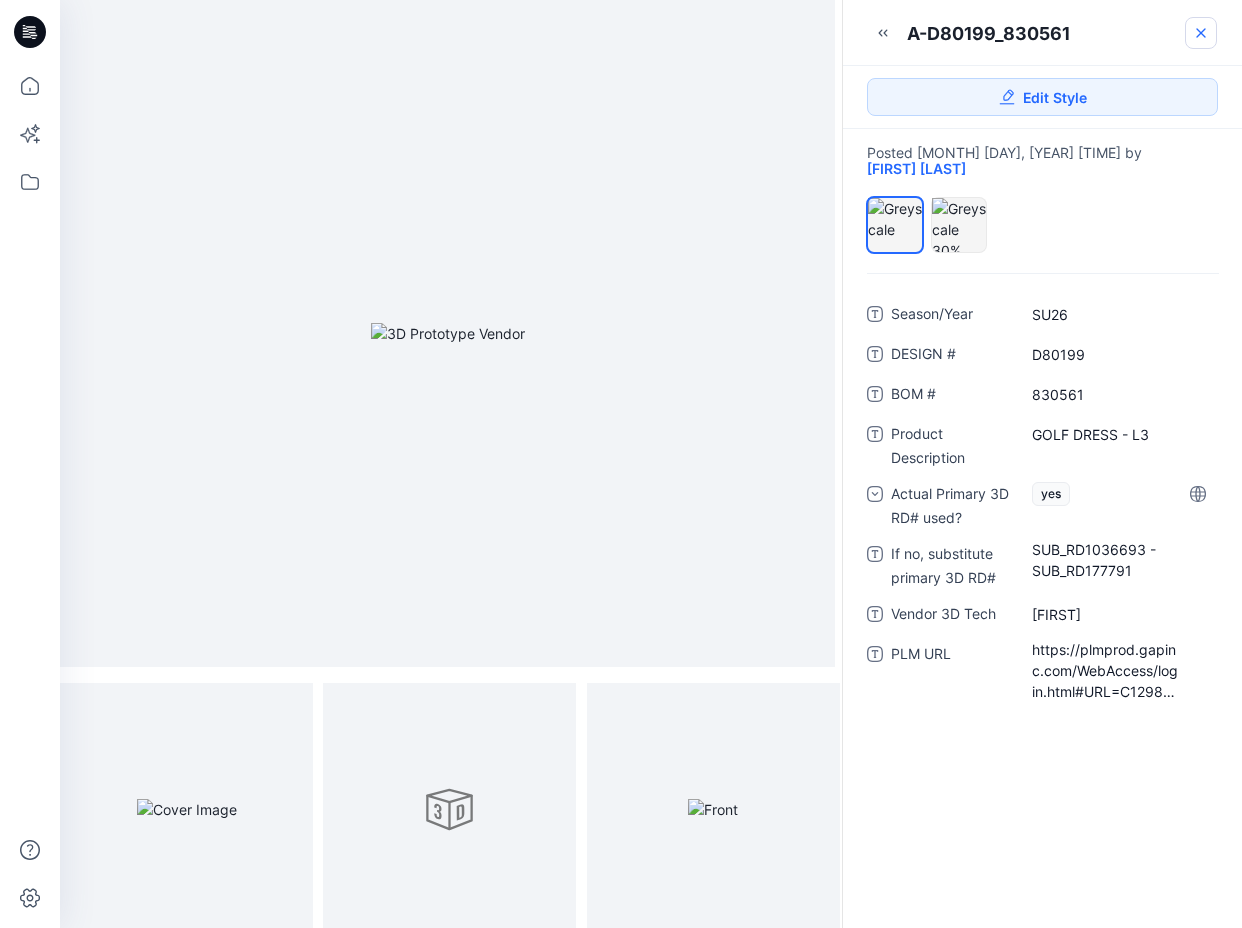 click 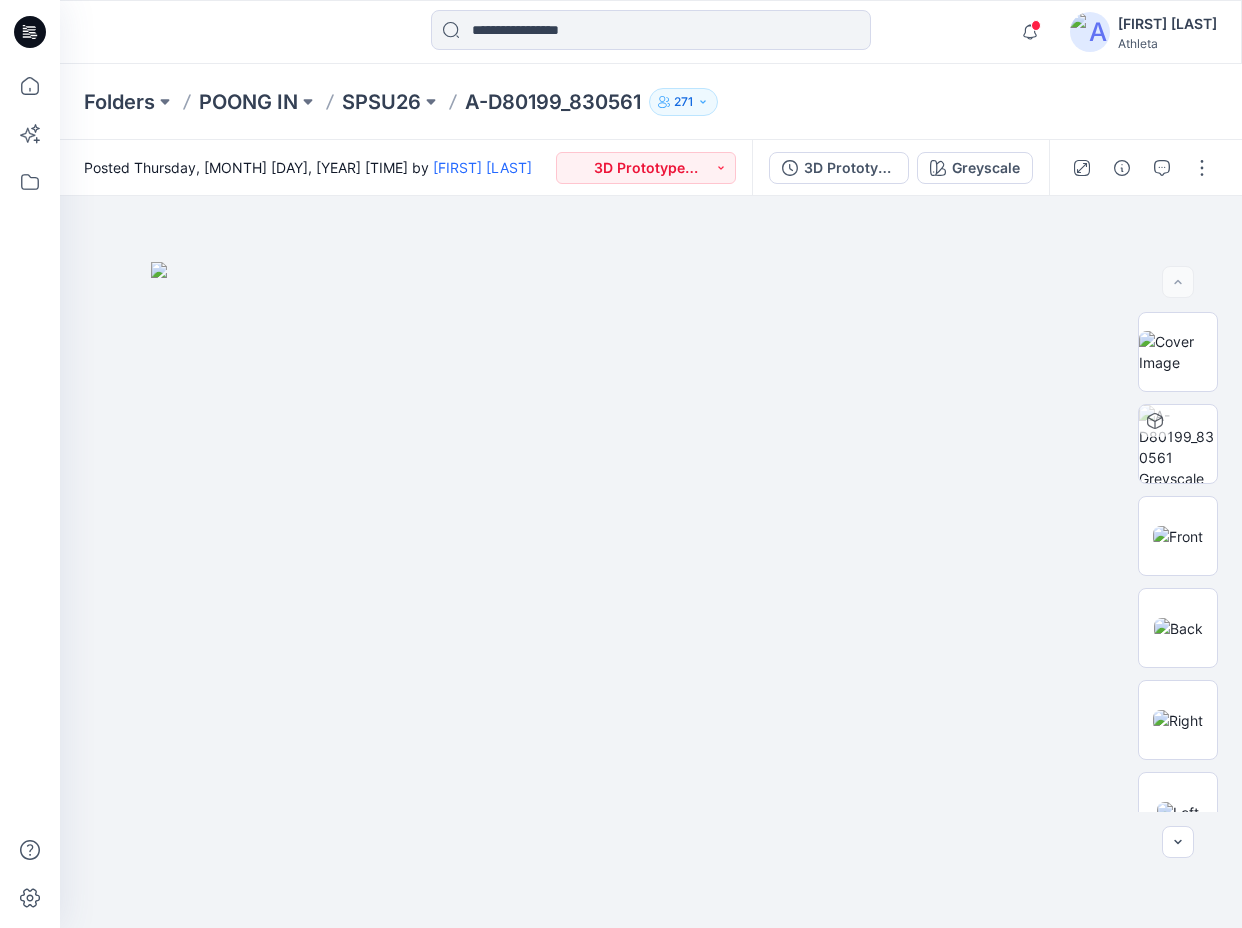 click on "A-D80199_830561" at bounding box center [553, 102] 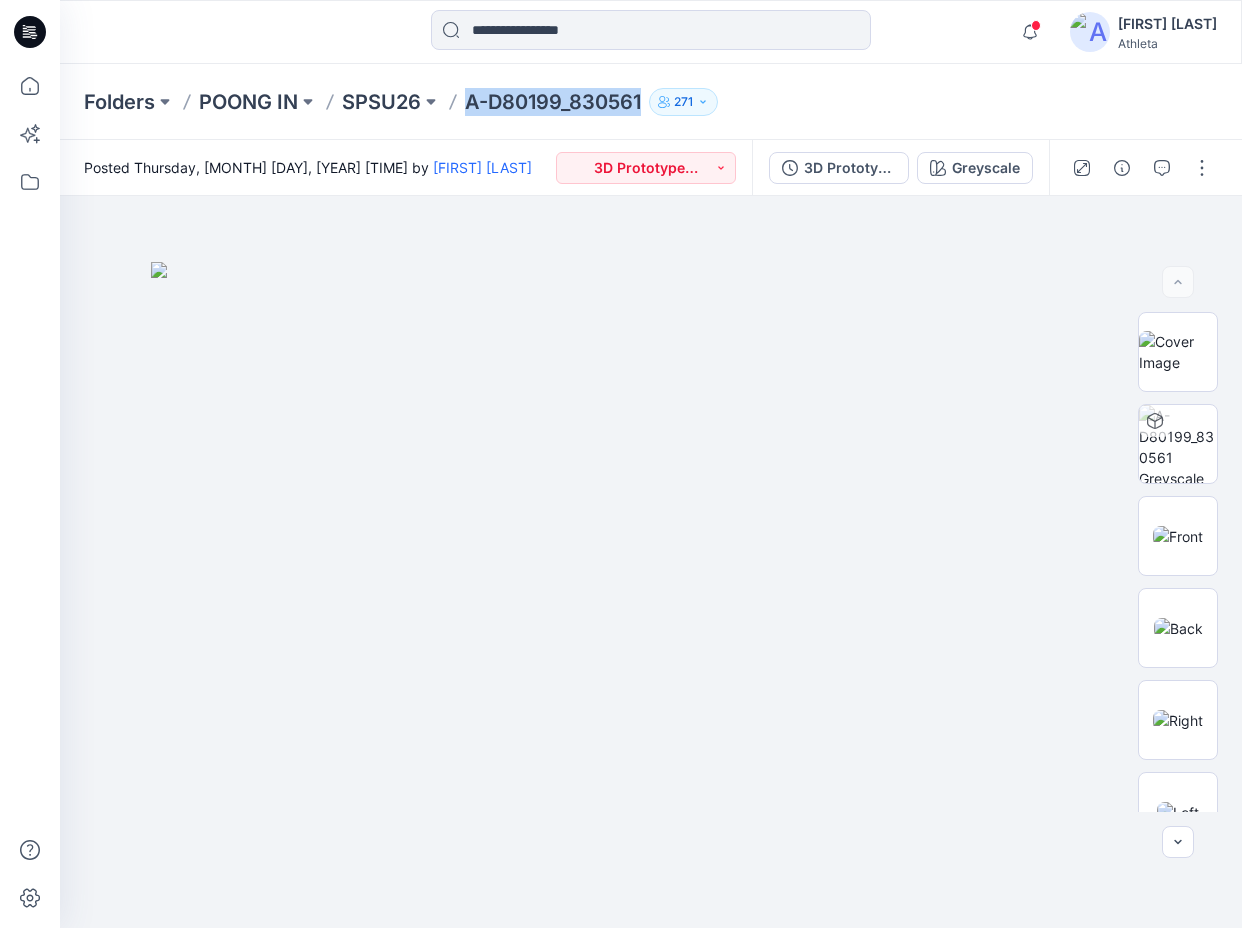 drag, startPoint x: 642, startPoint y: 103, endPoint x: 468, endPoint y: 103, distance: 174 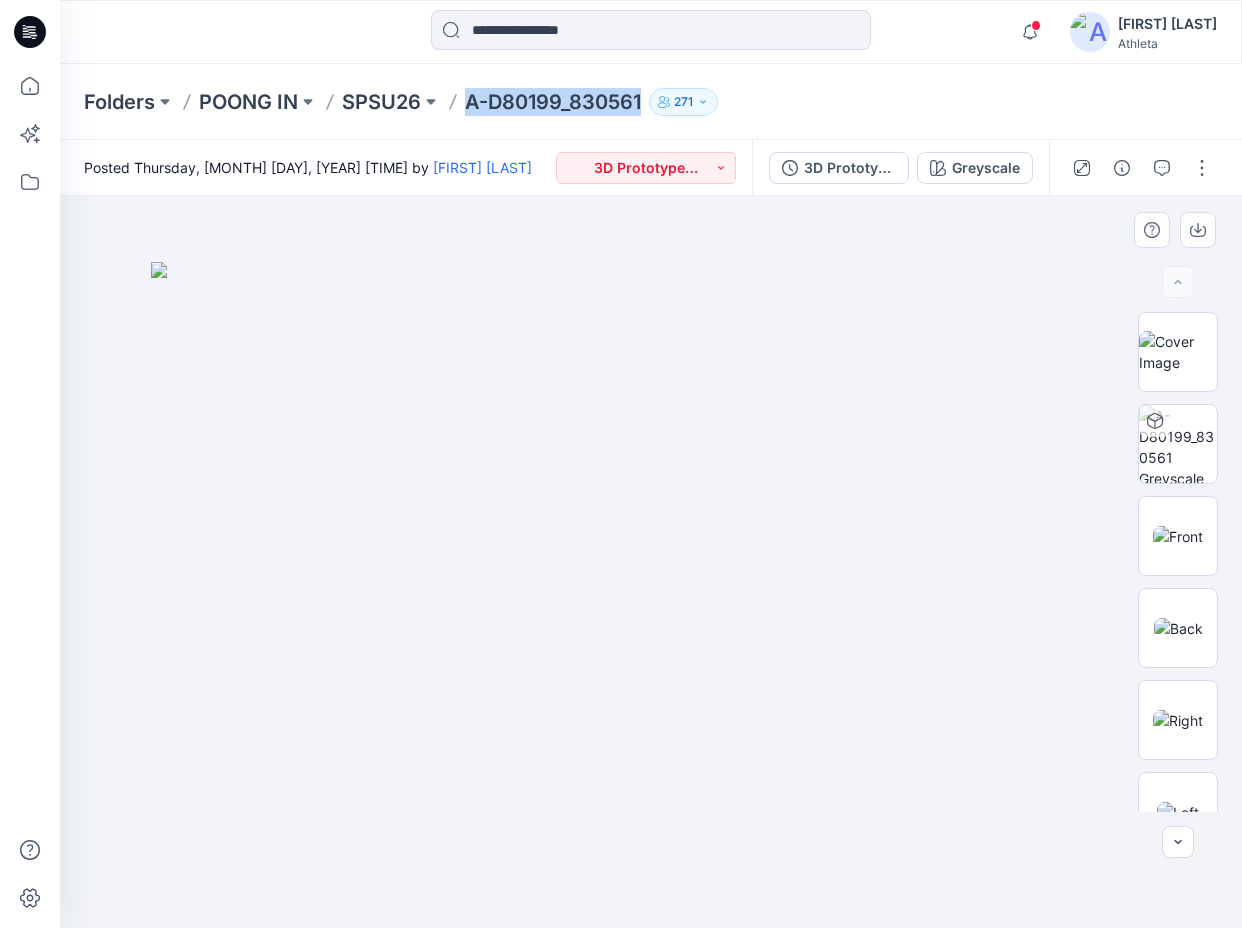 copy on "A-D80199_830561" 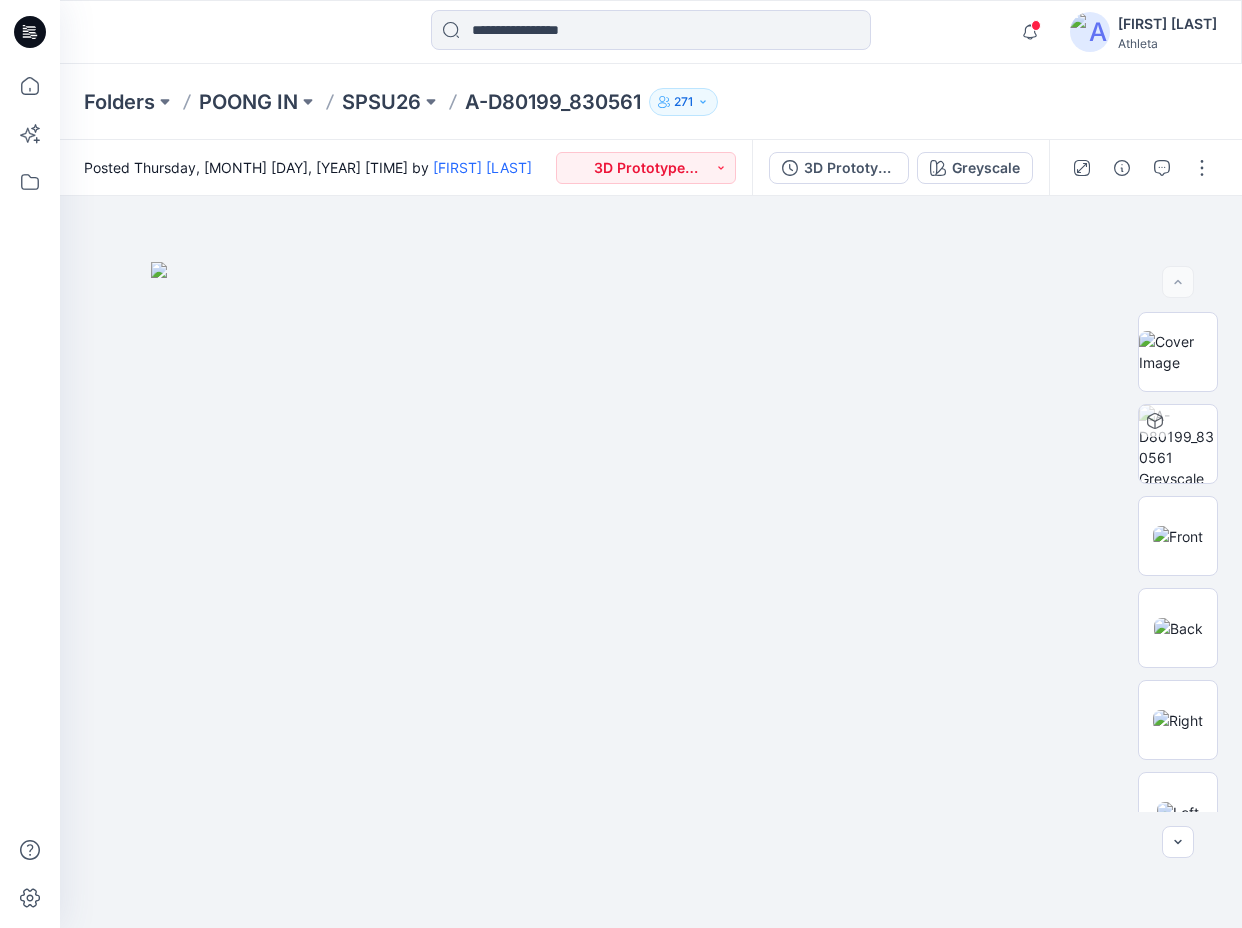 click on "Folders POONG IN SPSU26 A-D80199_830561 271" at bounding box center [573, 102] 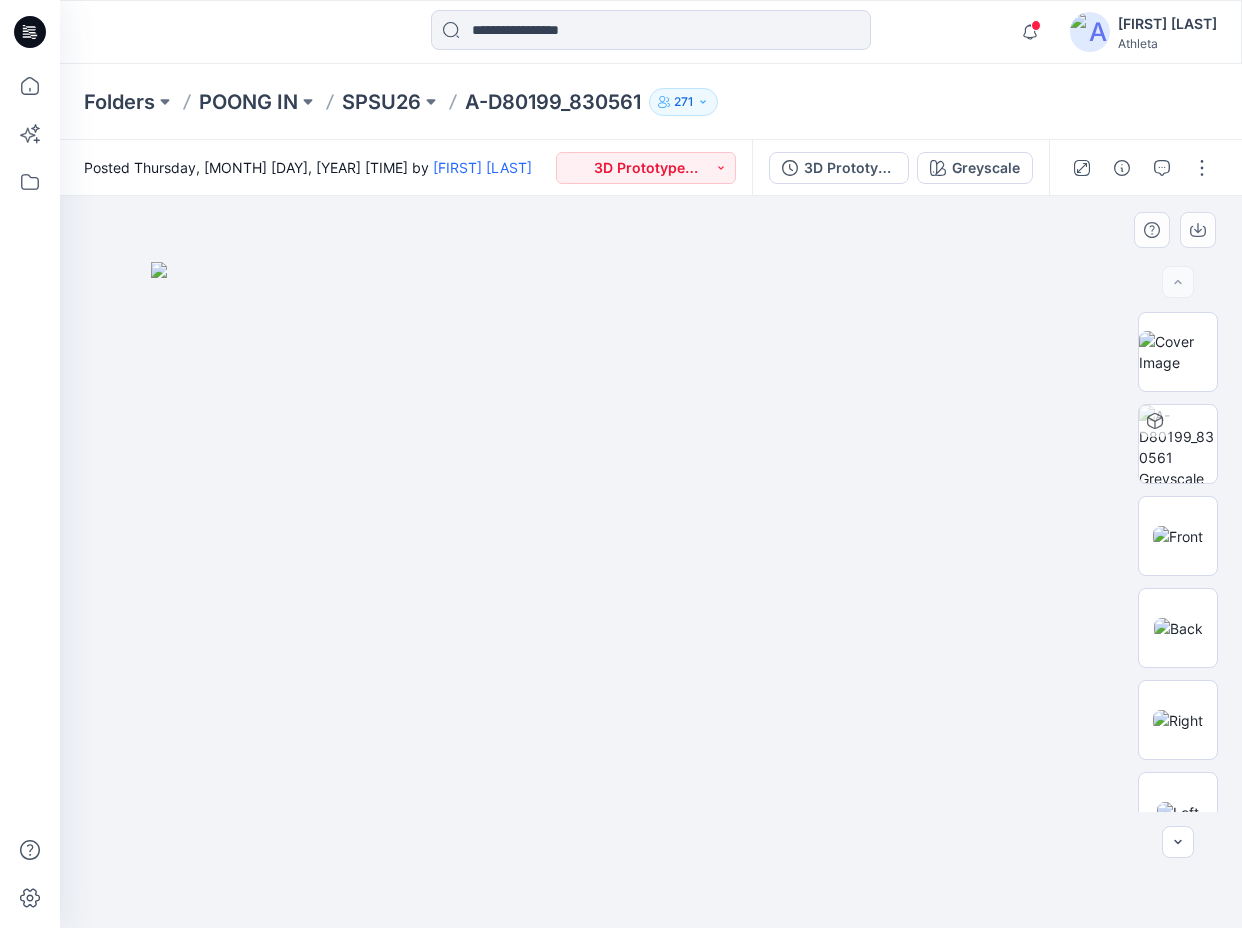 drag, startPoint x: 1038, startPoint y: 715, endPoint x: 1101, endPoint y: 691, distance: 67.41662 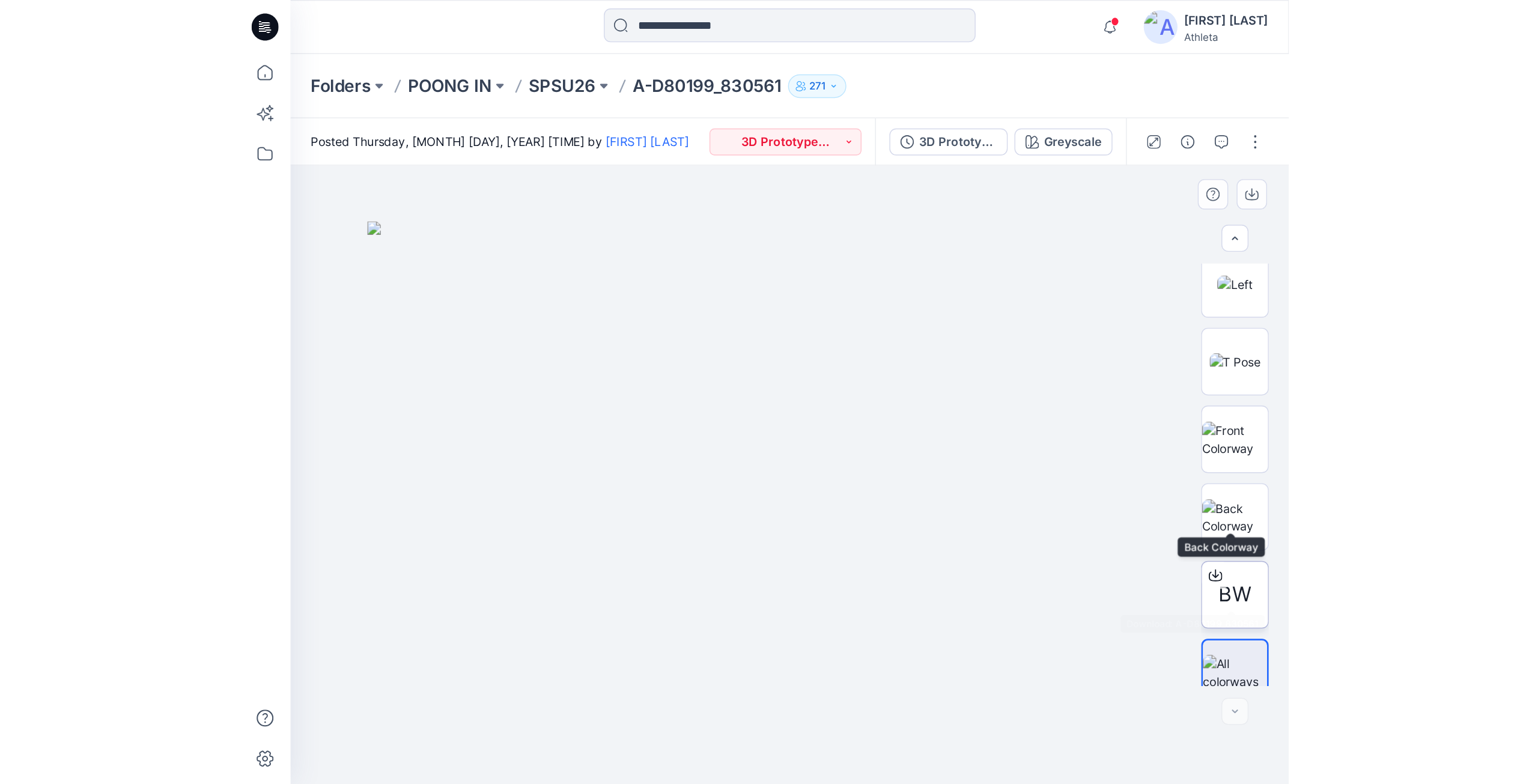 scroll, scrollTop: 300, scrollLeft: 0, axis: vertical 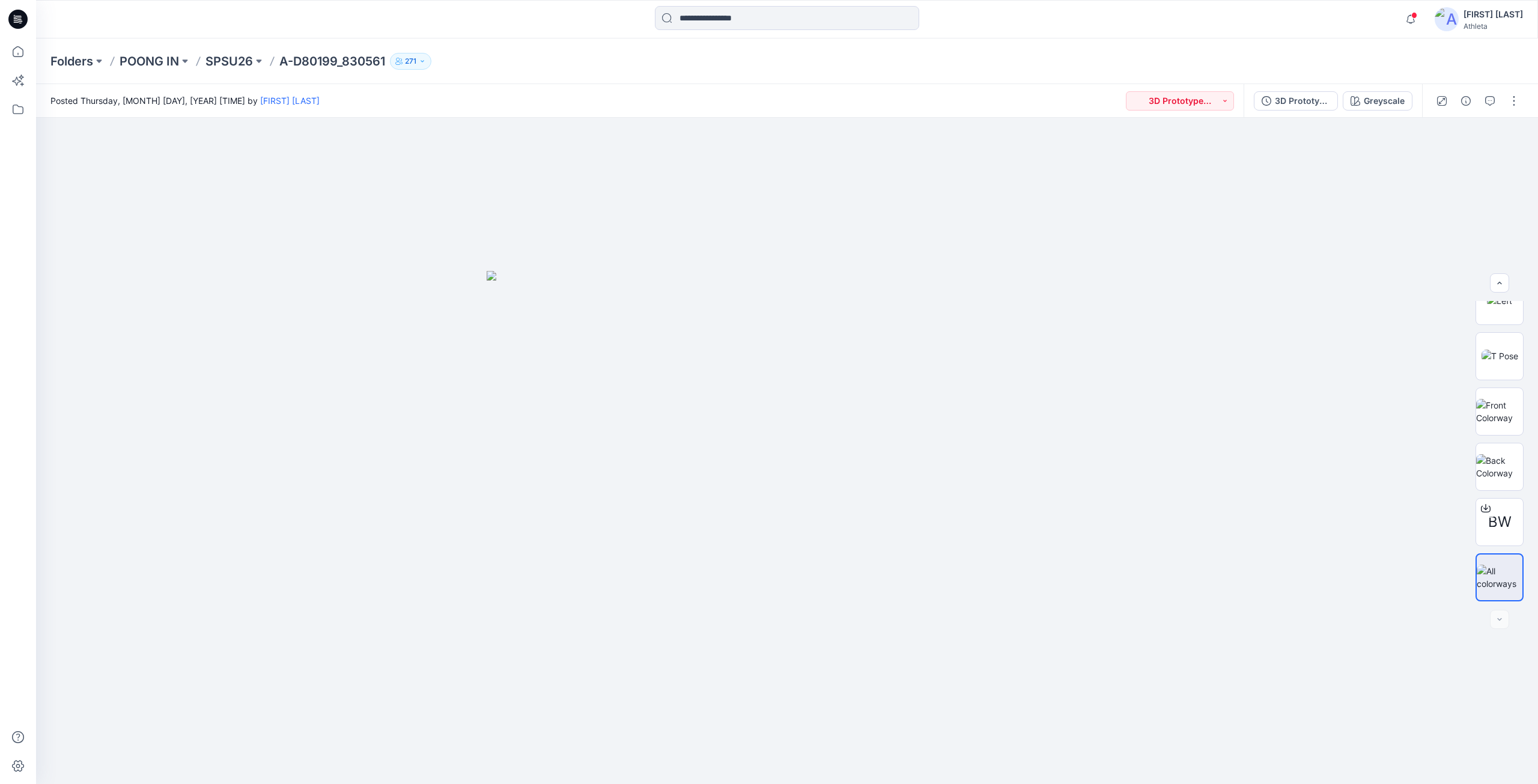 click 